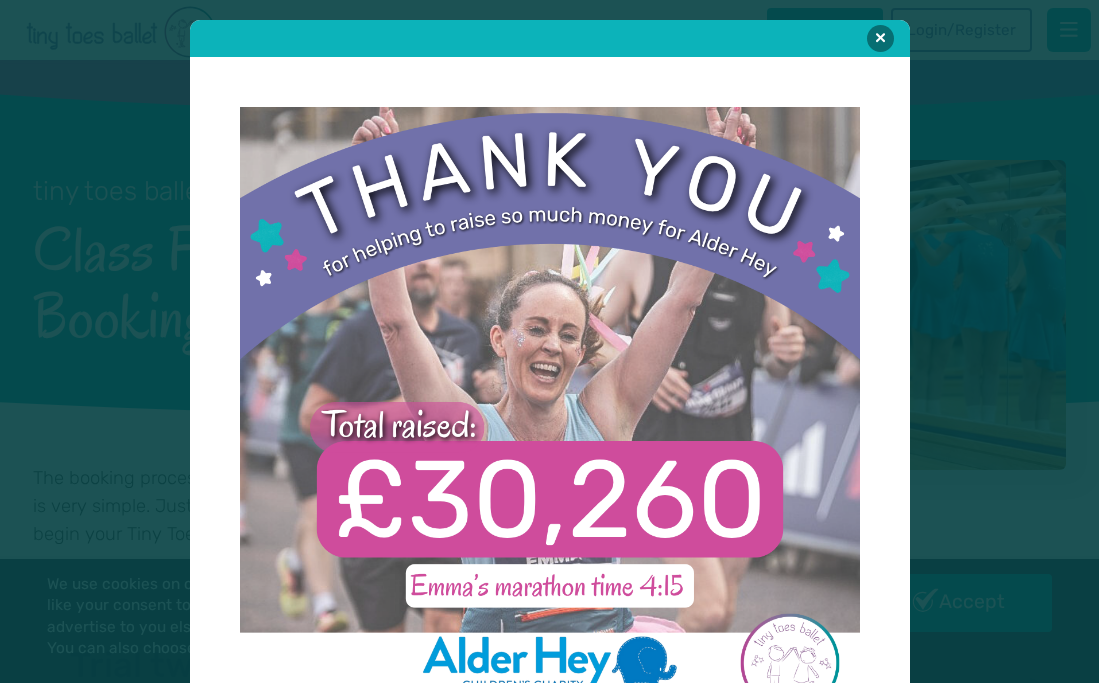 scroll, scrollTop: 0, scrollLeft: 0, axis: both 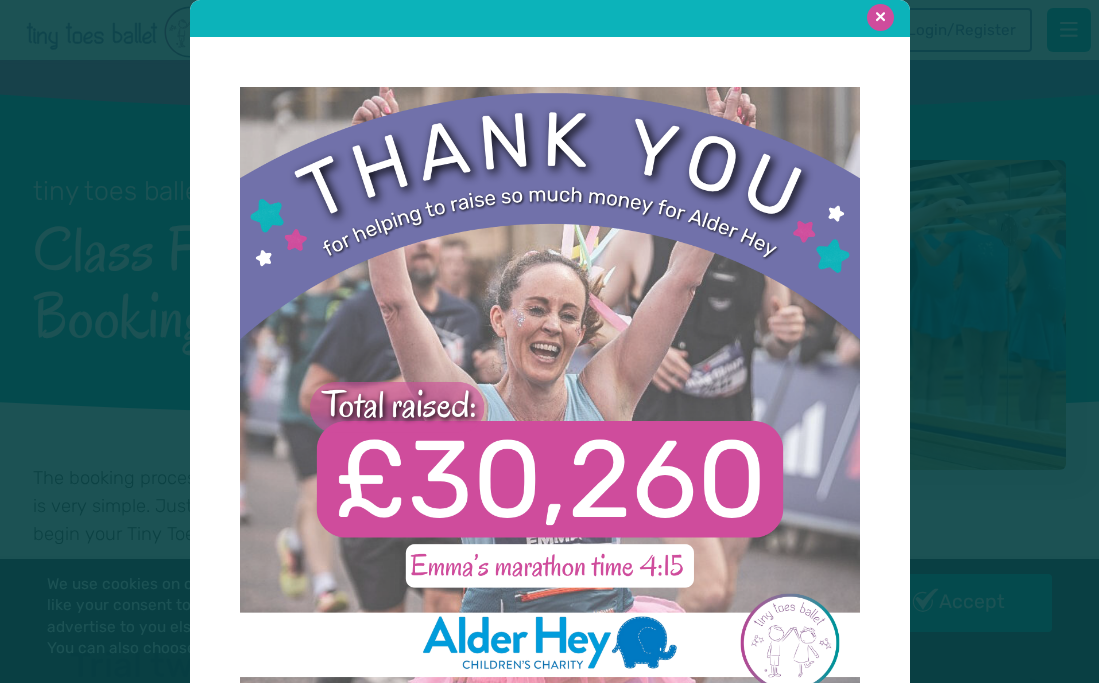 click at bounding box center [880, 17] 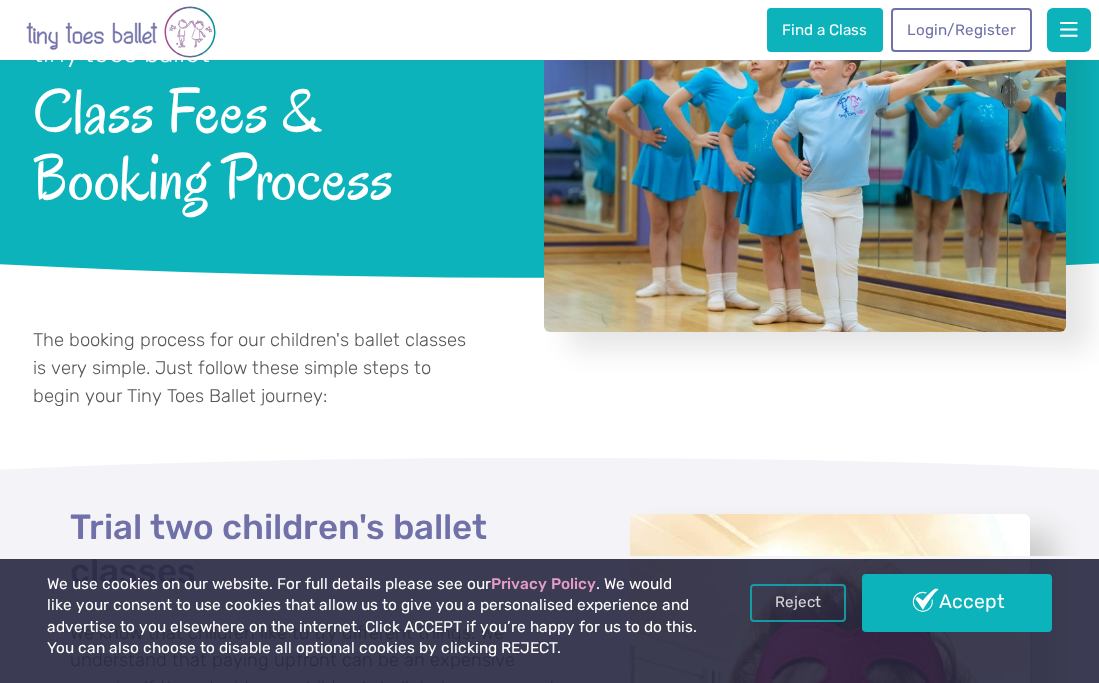 scroll, scrollTop: 160, scrollLeft: 0, axis: vertical 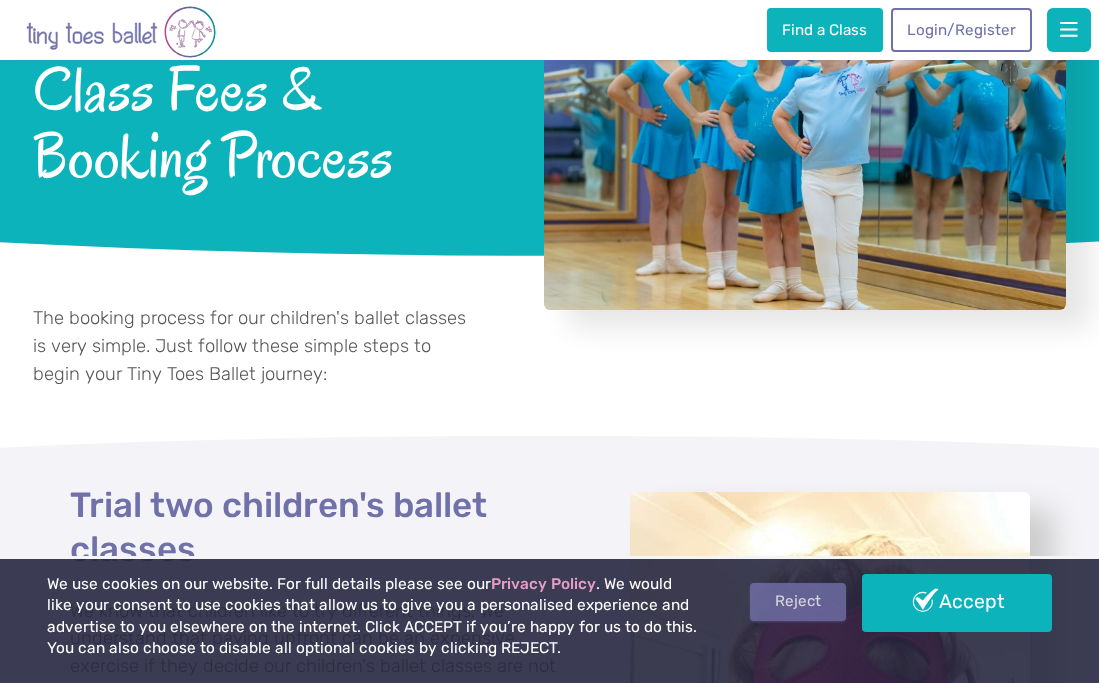 click on "Reject" at bounding box center (798, 602) 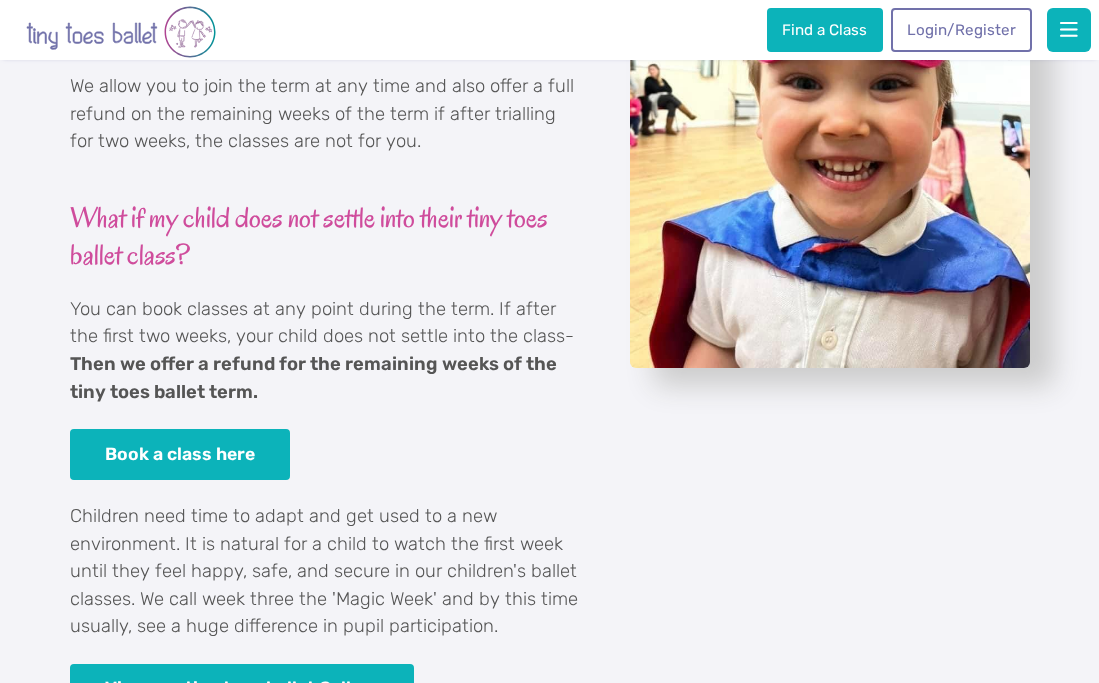 scroll, scrollTop: 840, scrollLeft: 0, axis: vertical 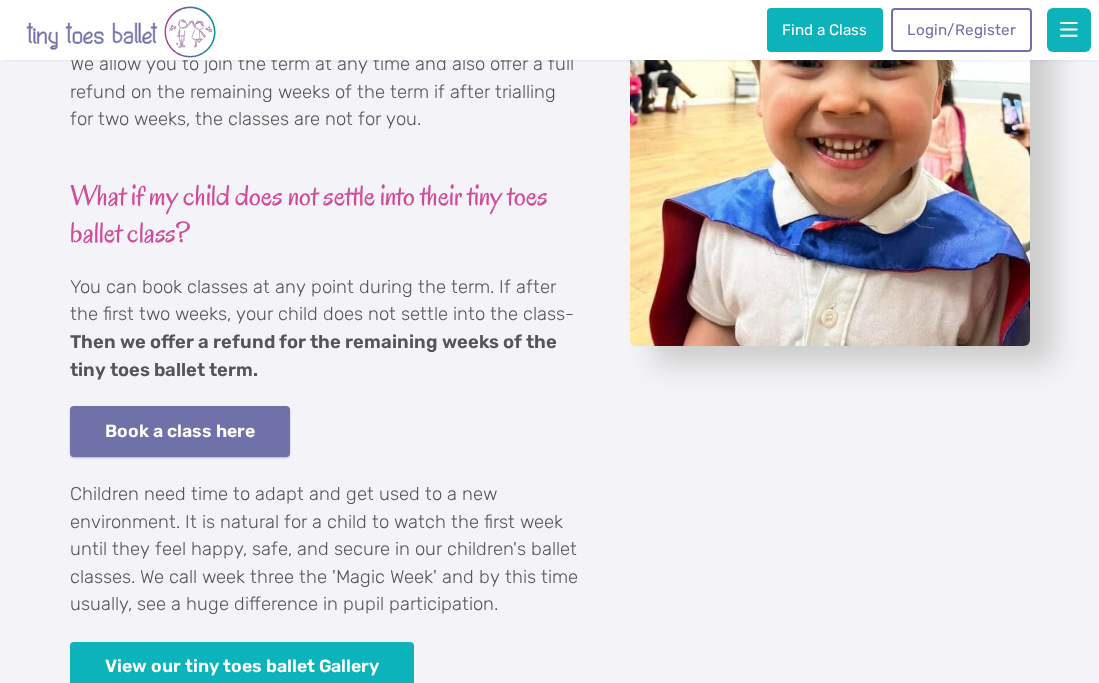 click on "Book a class here" at bounding box center [180, 431] 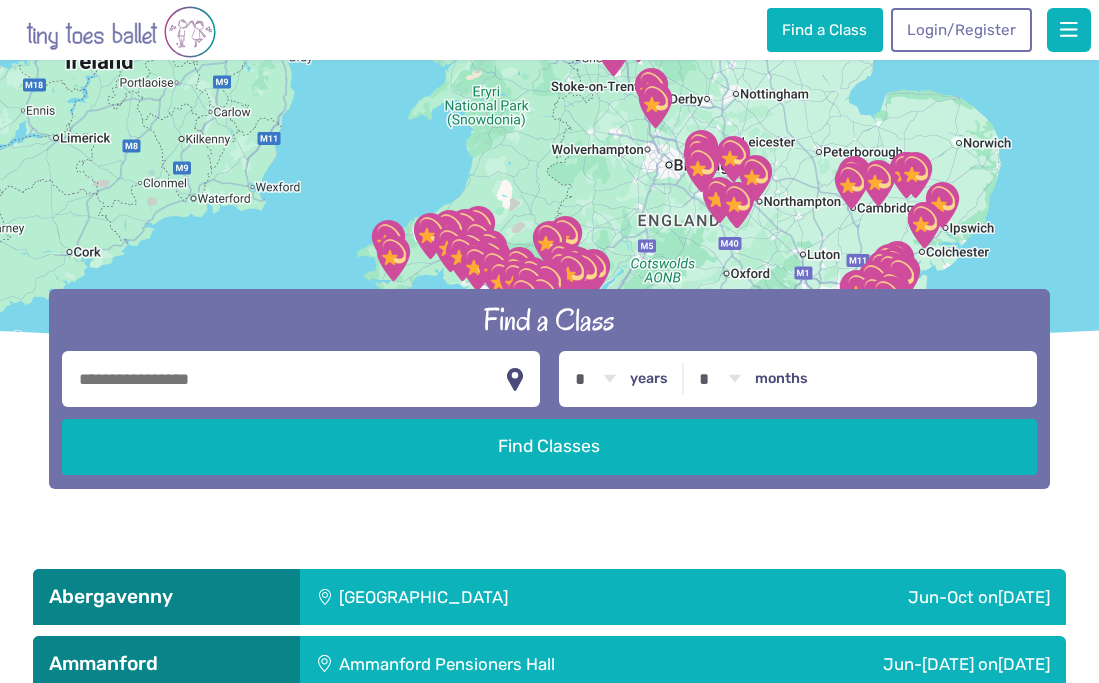scroll, scrollTop: 240, scrollLeft: 0, axis: vertical 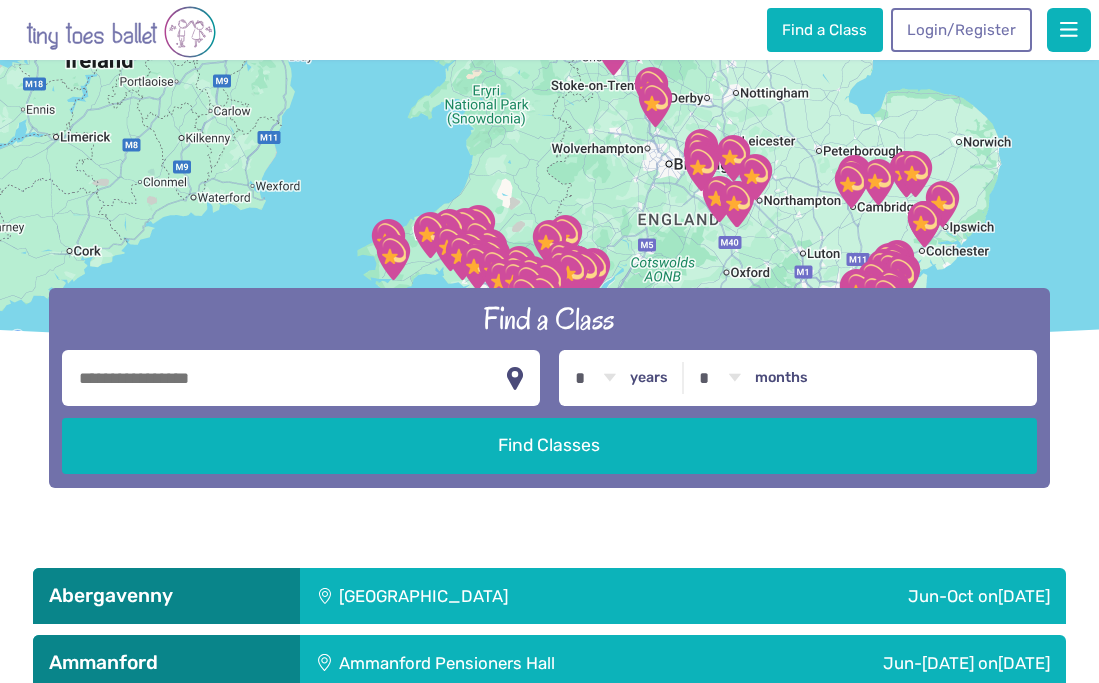 click at bounding box center [300, 378] 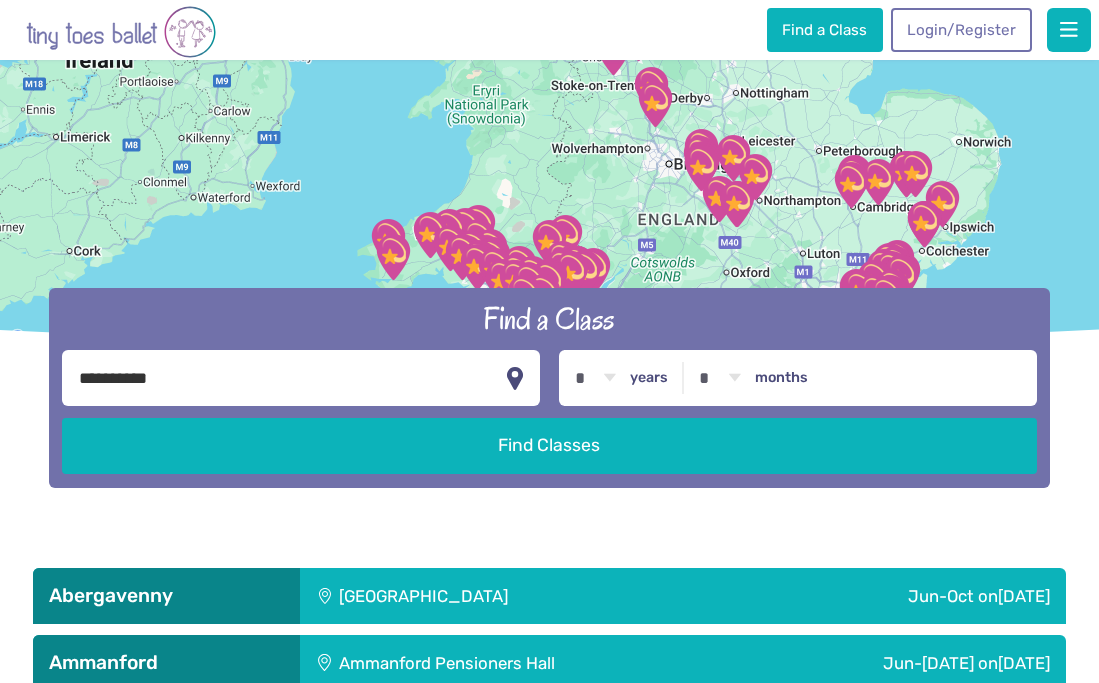 type on "*********" 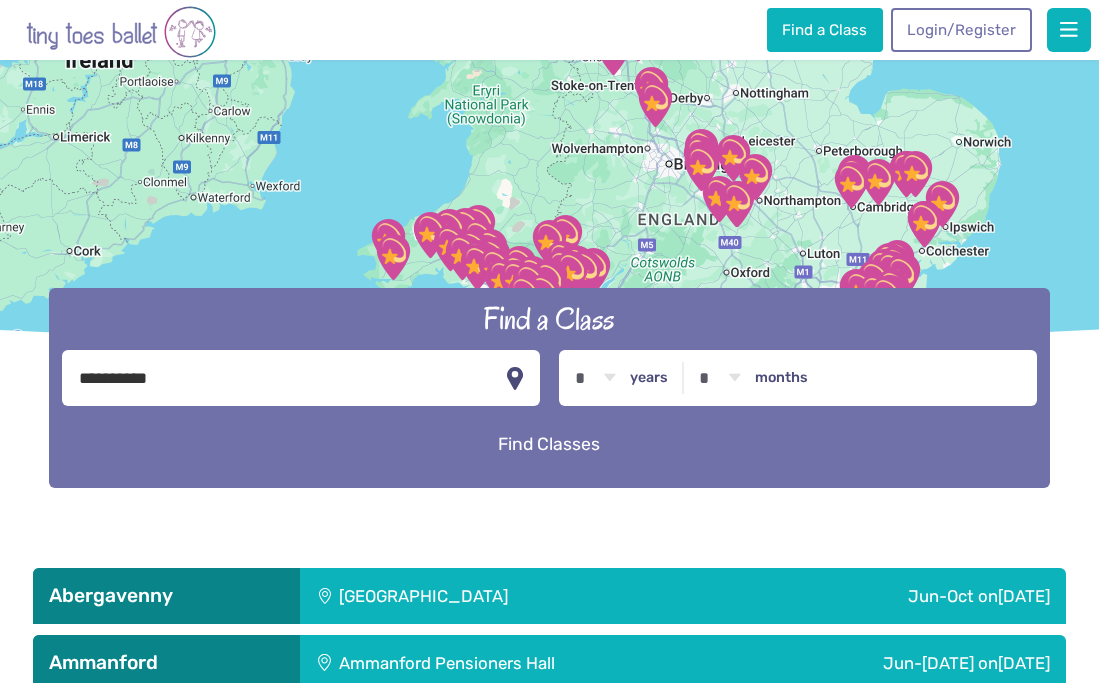 click on "Find Classes" at bounding box center (549, 445) 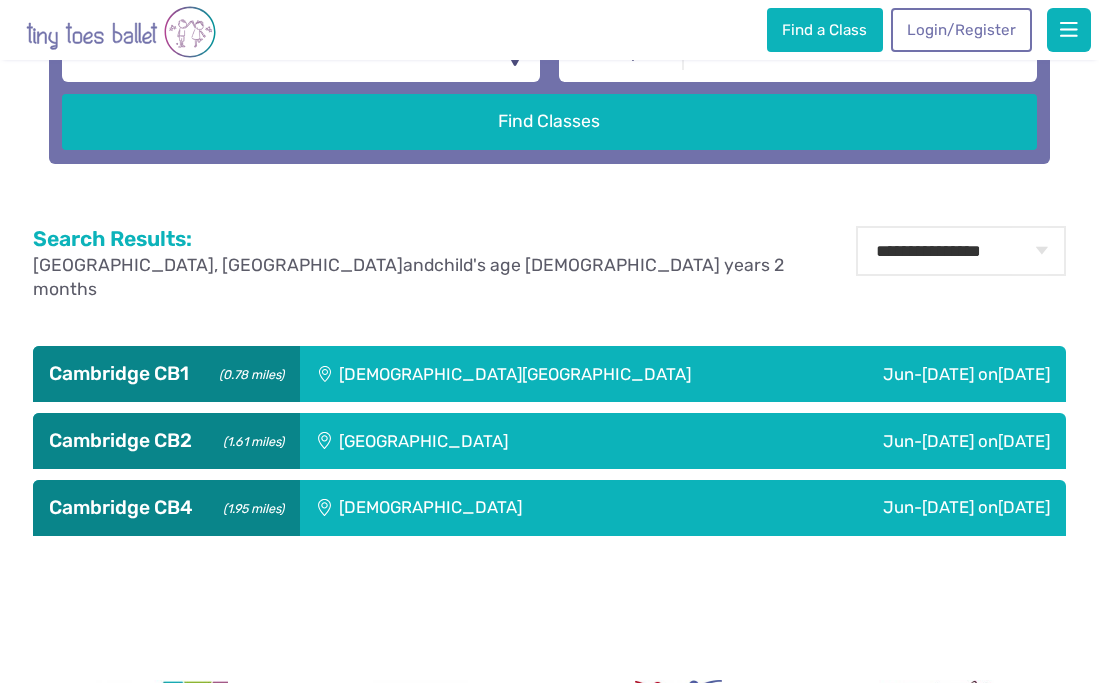 scroll, scrollTop: 600, scrollLeft: 0, axis: vertical 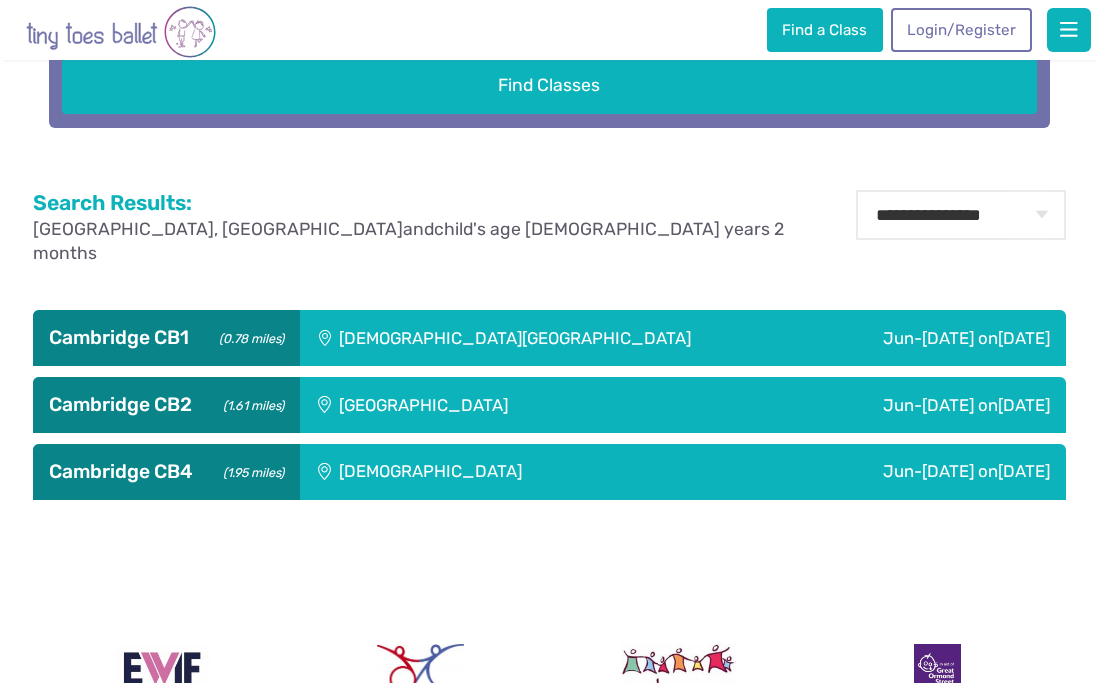 click on "St Matthew's Church" at bounding box center (557, 338) 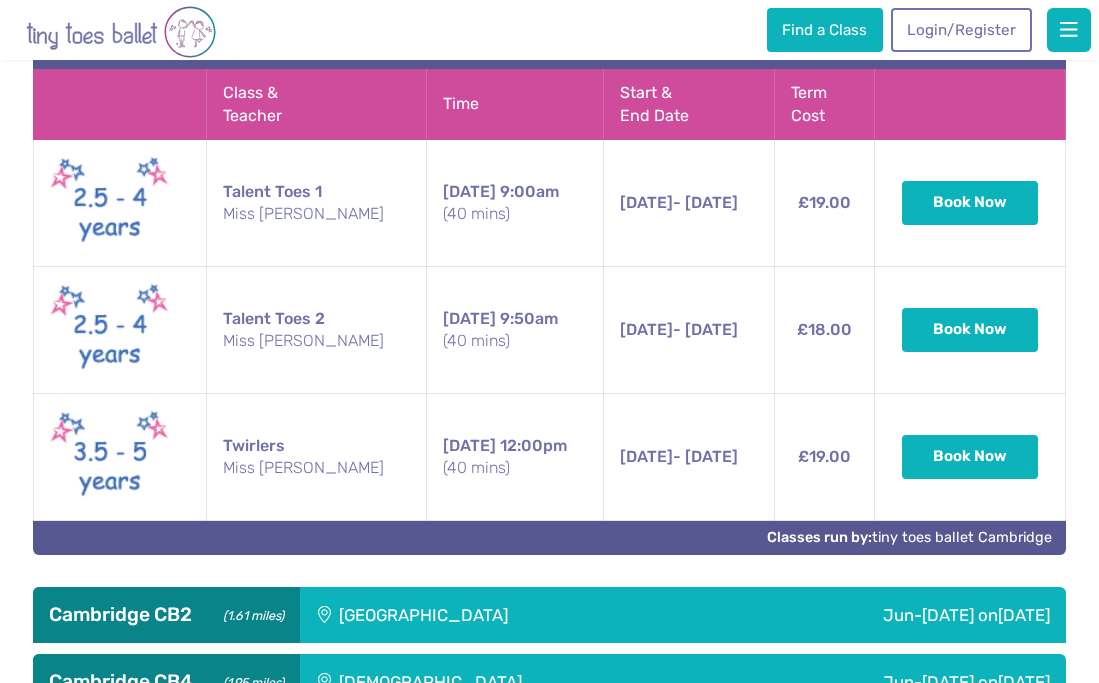 scroll, scrollTop: 1000, scrollLeft: 0, axis: vertical 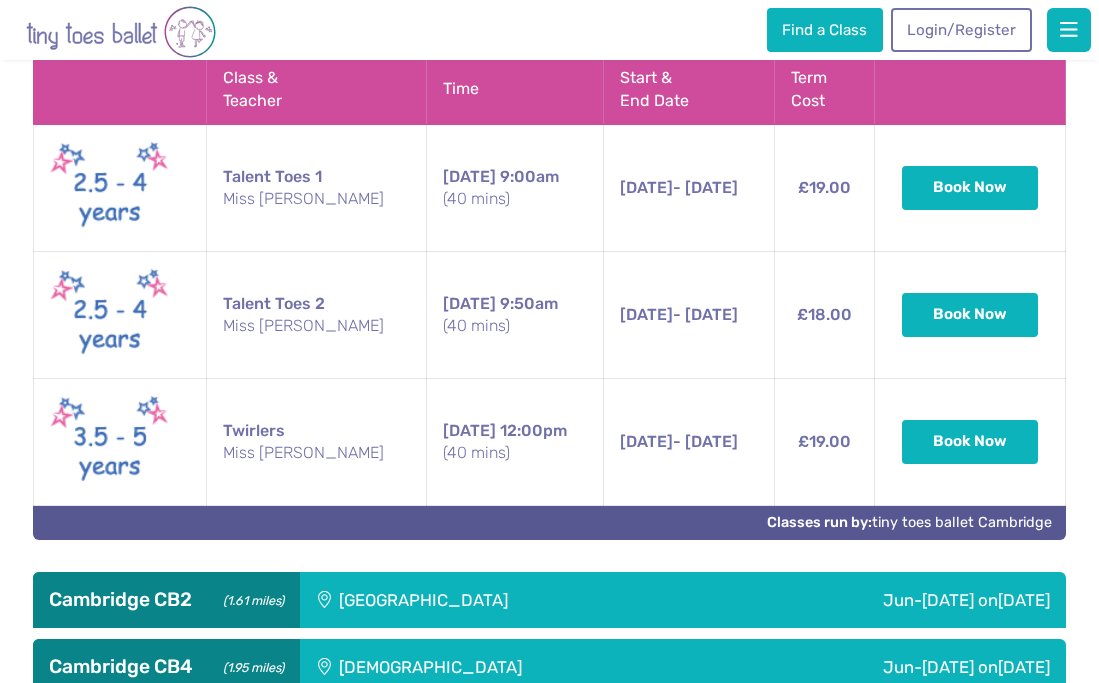 click on "Trumpington Village Hall" at bounding box center (502, 600) 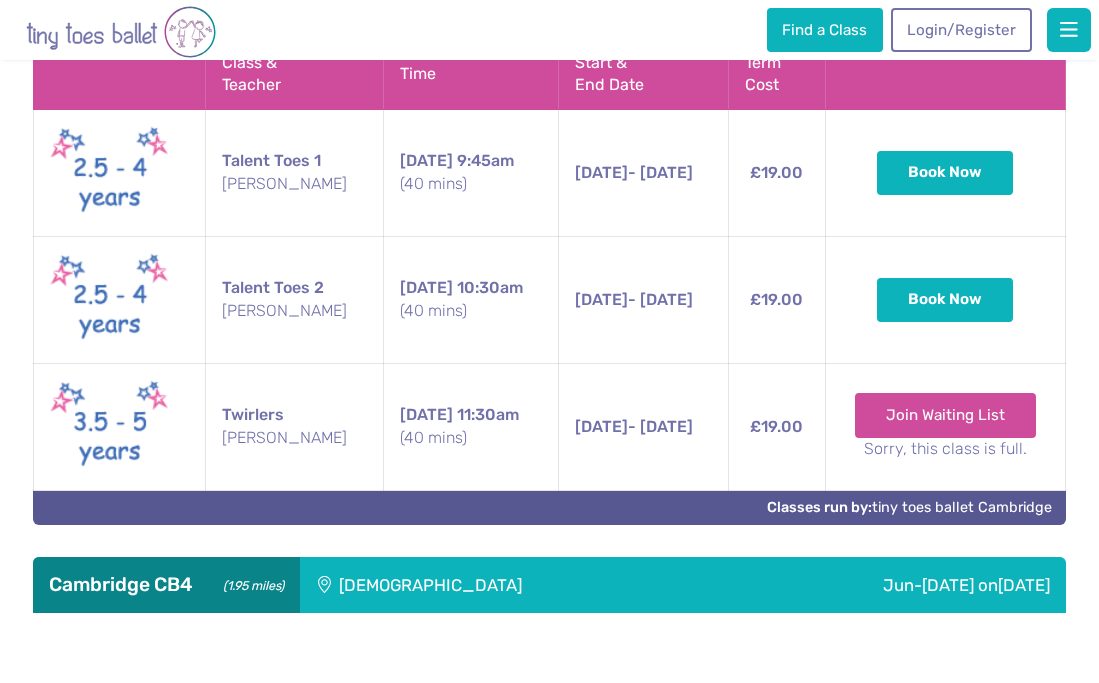scroll, scrollTop: 1680, scrollLeft: 0, axis: vertical 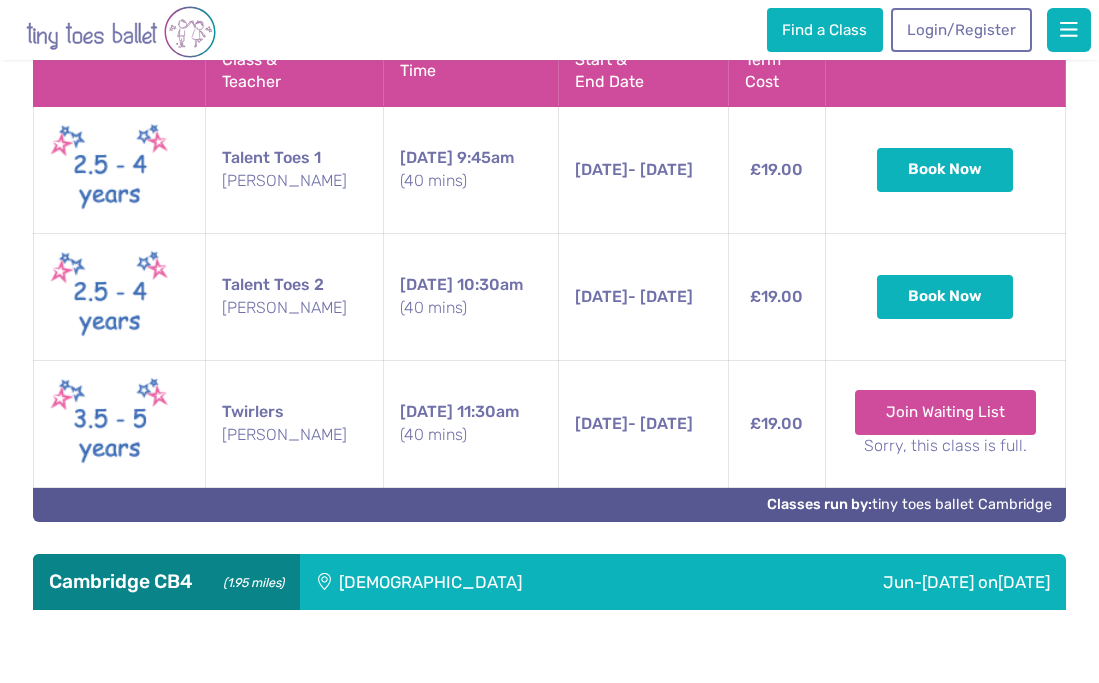 click on "Chesterton Methodist Church" at bounding box center [508, 582] 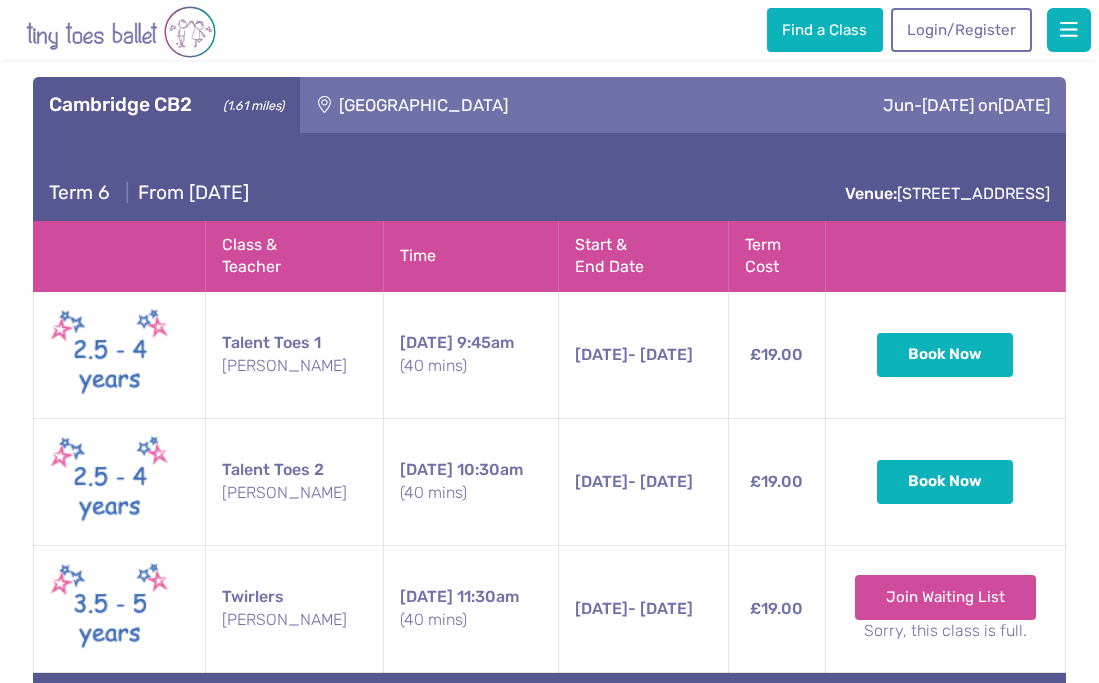 scroll, scrollTop: 1480, scrollLeft: 0, axis: vertical 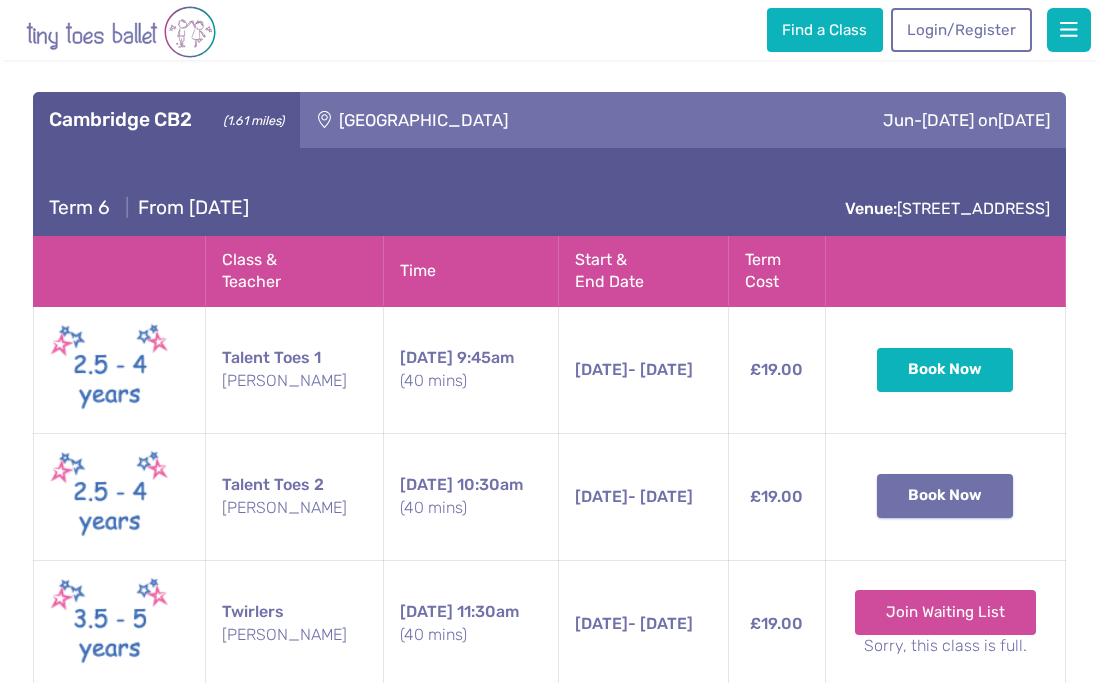 click on "Book Now" at bounding box center (945, 496) 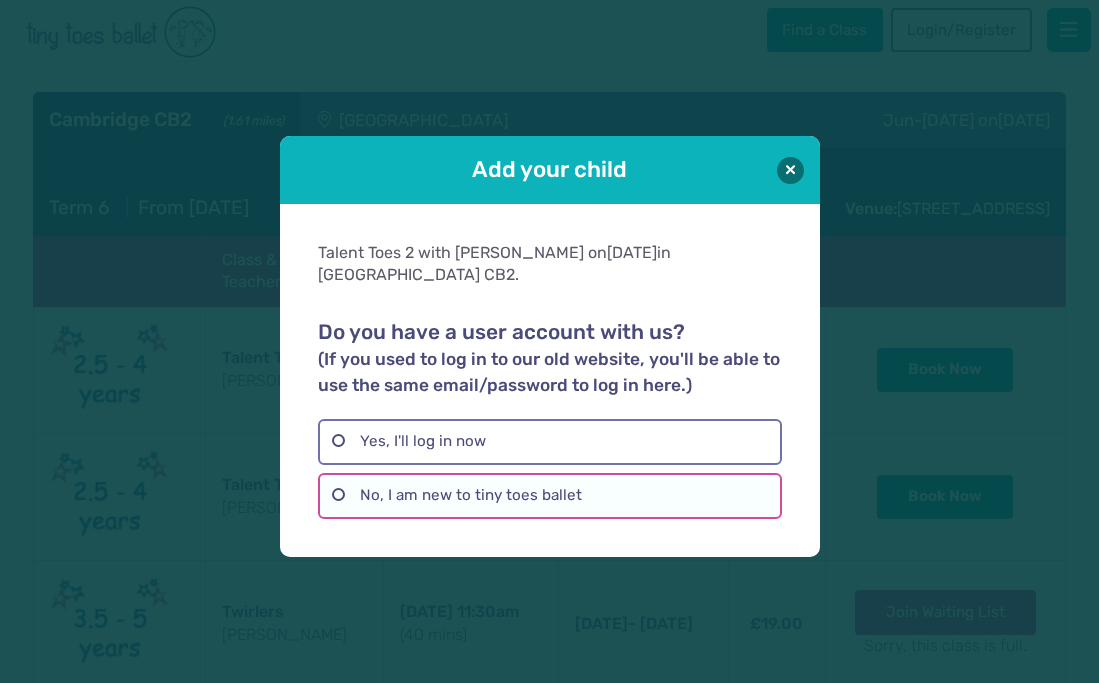 click on "No, I am new to tiny toes ballet" at bounding box center [550, 496] 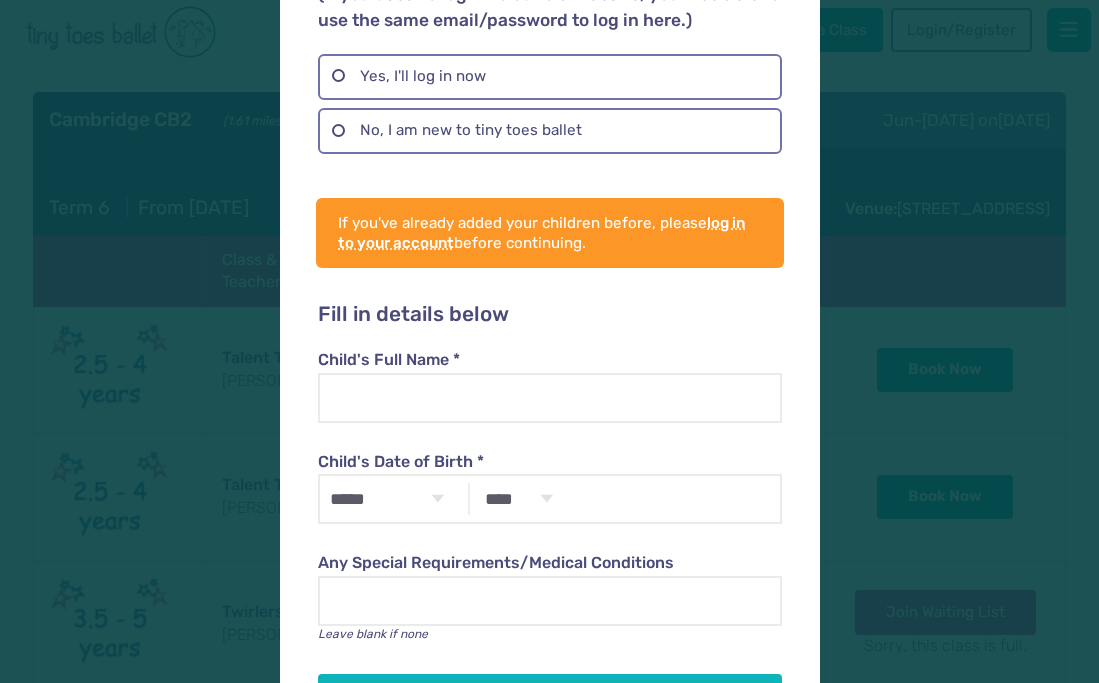 scroll, scrollTop: 280, scrollLeft: 0, axis: vertical 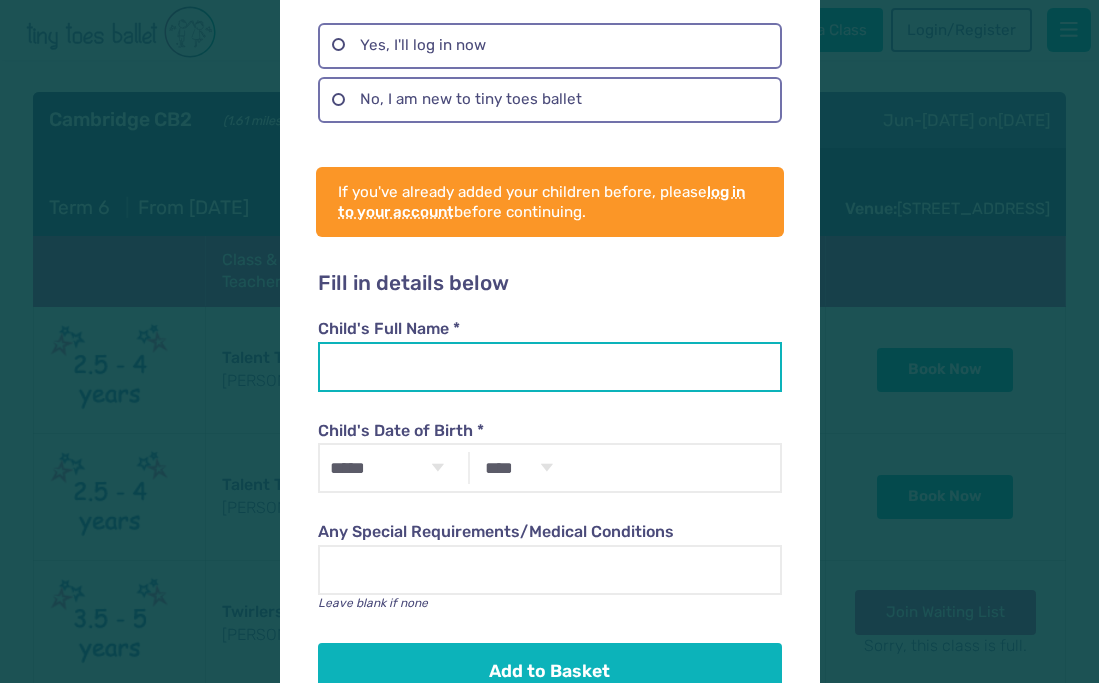 click on "Child's Full Name *" at bounding box center [550, 367] 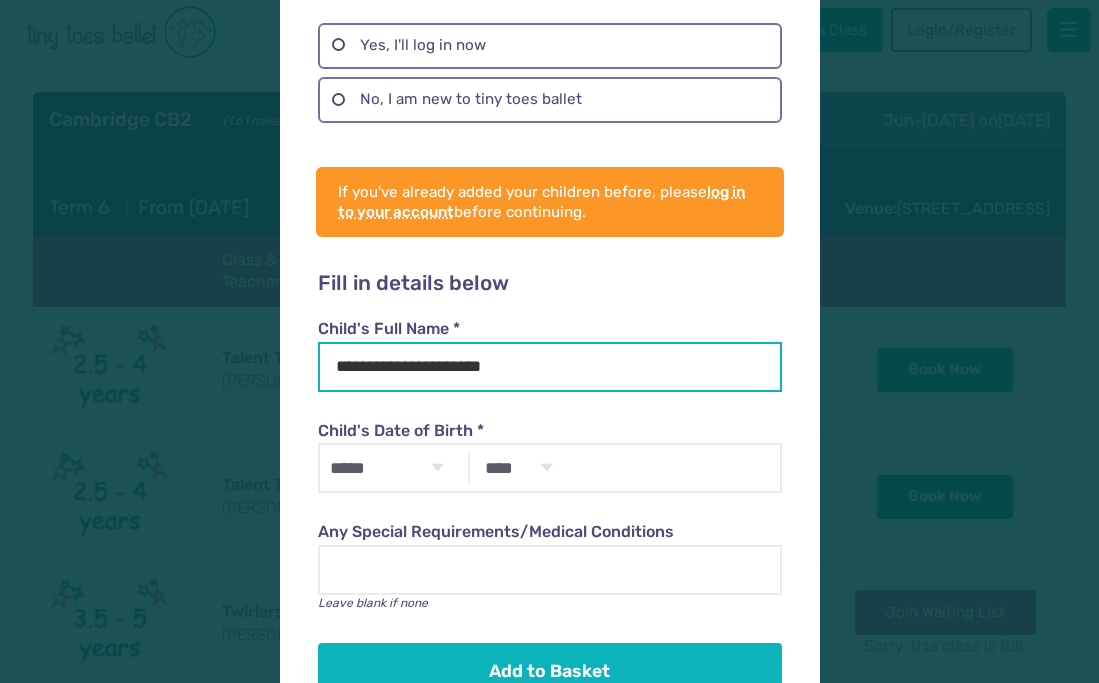 click on "**********" at bounding box center [550, 367] 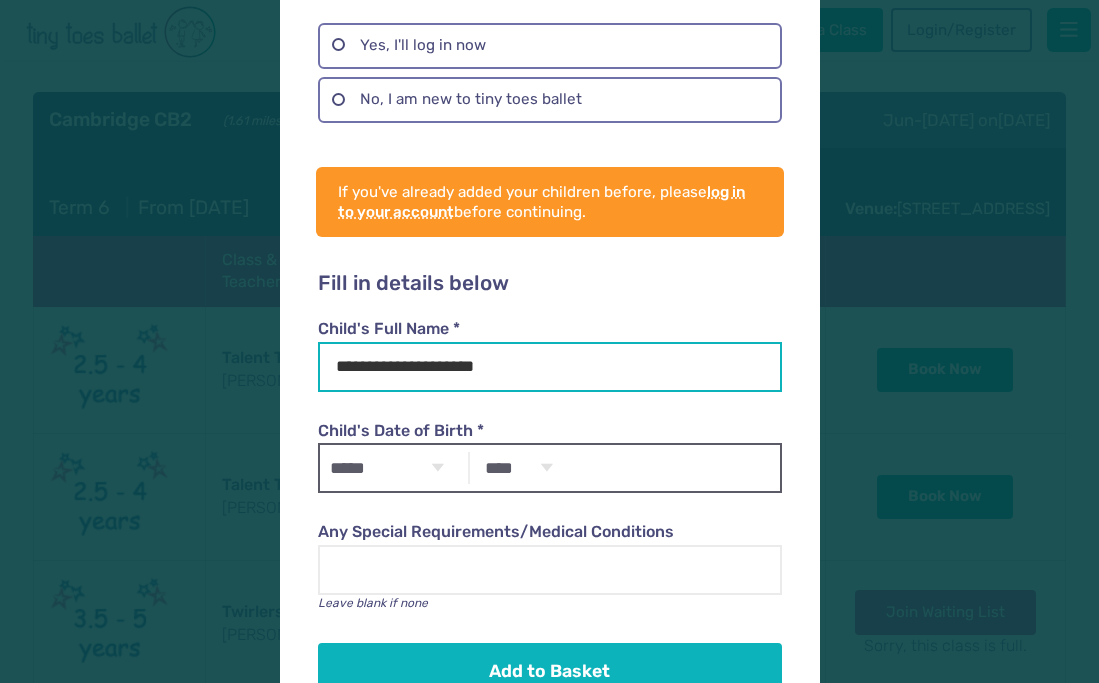 type on "**********" 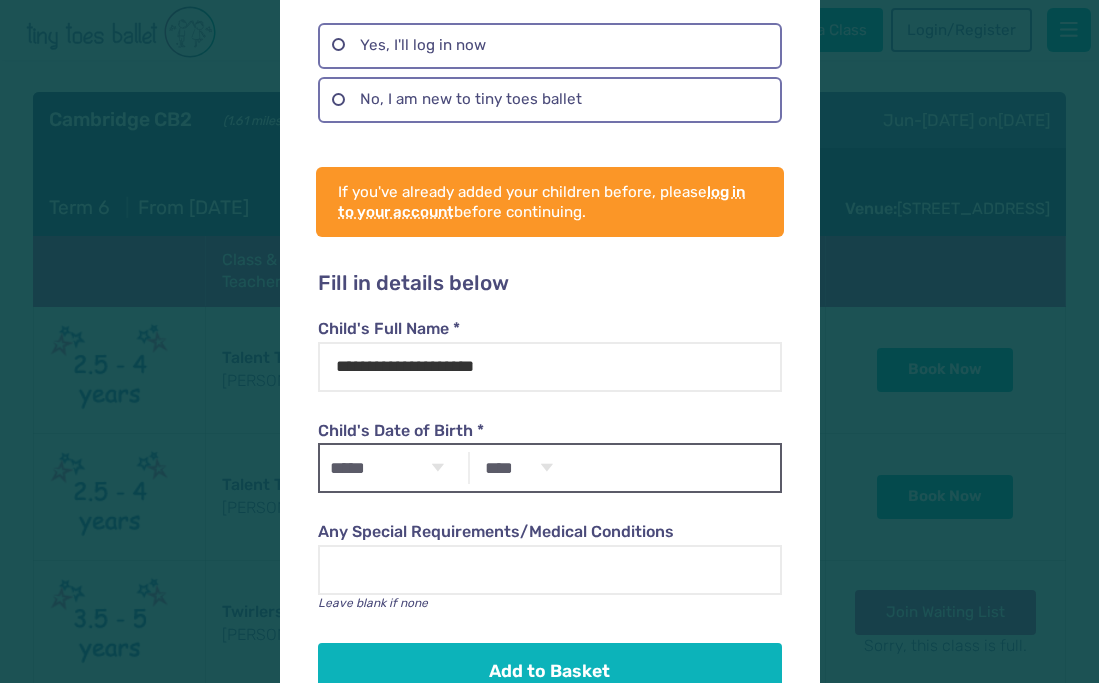 click on "***** ******* ******** ***** ***** *** **** **** ****** ********* ******* ******** ********" at bounding box center [387, 468] 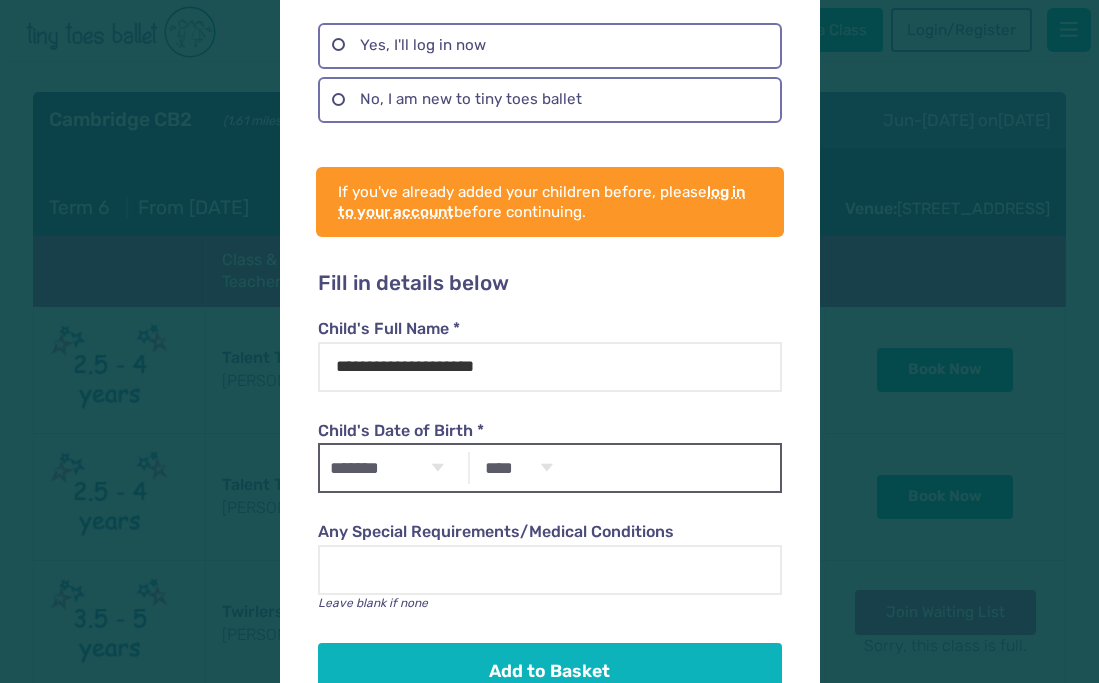 click on "**** **** **** **** **** **** **** **** **** **** **** **** **** **** **** **** **** **** **** **** **** **** **** **** **** **** **** **** **** **** **** **** **** **** **** **** **** **** **** **** **** **** **** **** **** **** **** **** **** **** **** **** **** **** **** **** **** **** **** **** **** **** **** **** **** **** **** **** **** **** **** **** **** **** **** **** **** **** **** **** **** **** **** **** **** **** **** **** **** **** **** **** **** **** **** **** **** **** **** **** **** **** **** **** **** **** **** **** **** **** **** **** **** **** **** **** **** **** **** **** **** **** **** **** **** **** ****" at bounding box center (518, 468) 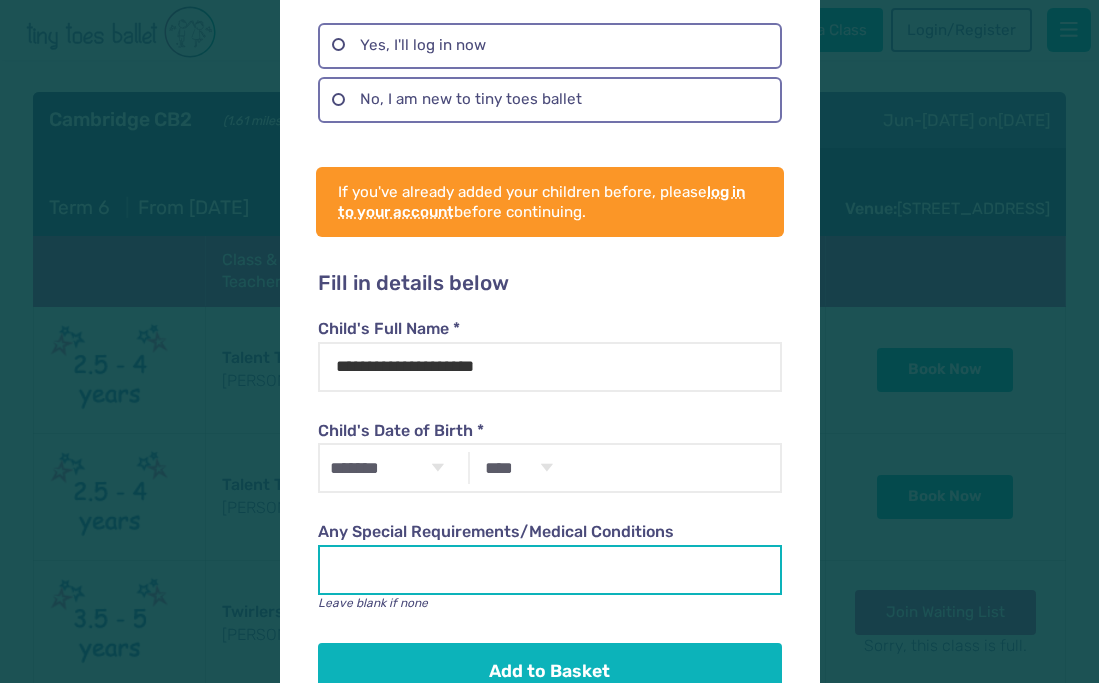click on "Any Special Requirements/Medical Conditions" at bounding box center [550, 570] 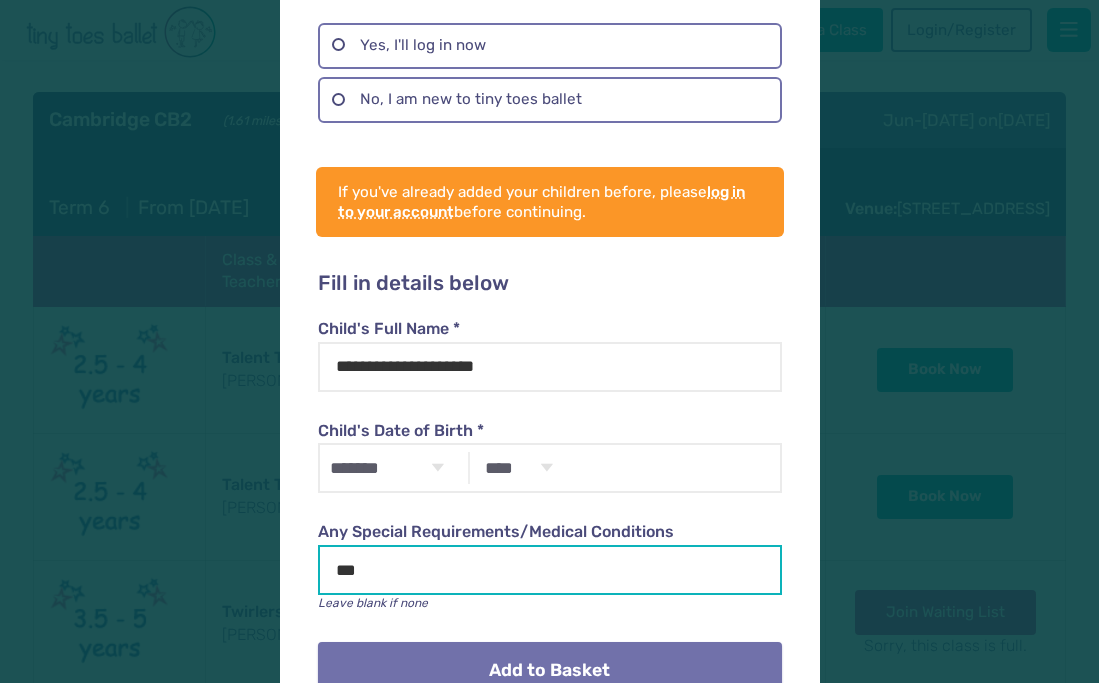 type on "***" 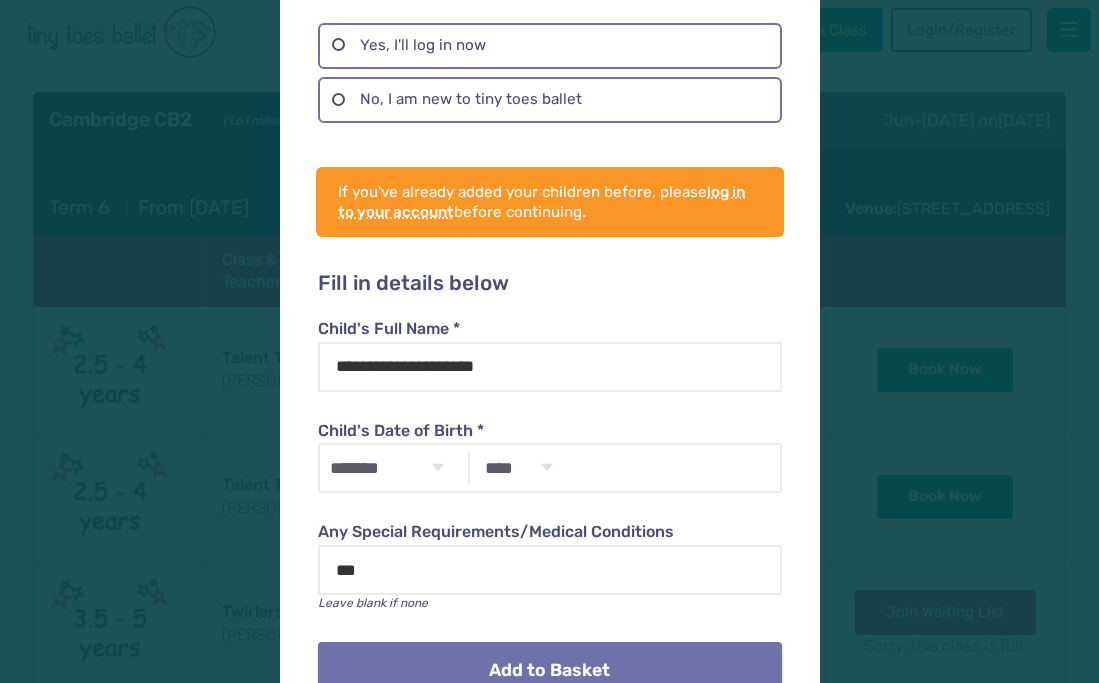 click on "Add to Basket" at bounding box center [550, 670] 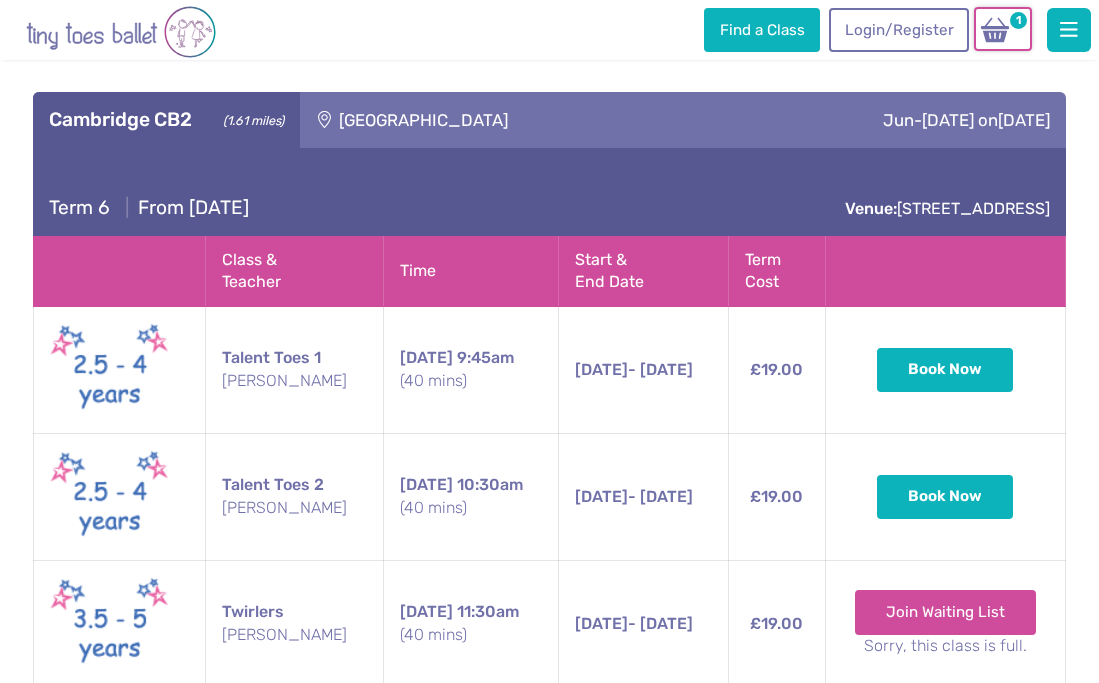 click at bounding box center [995, 30] 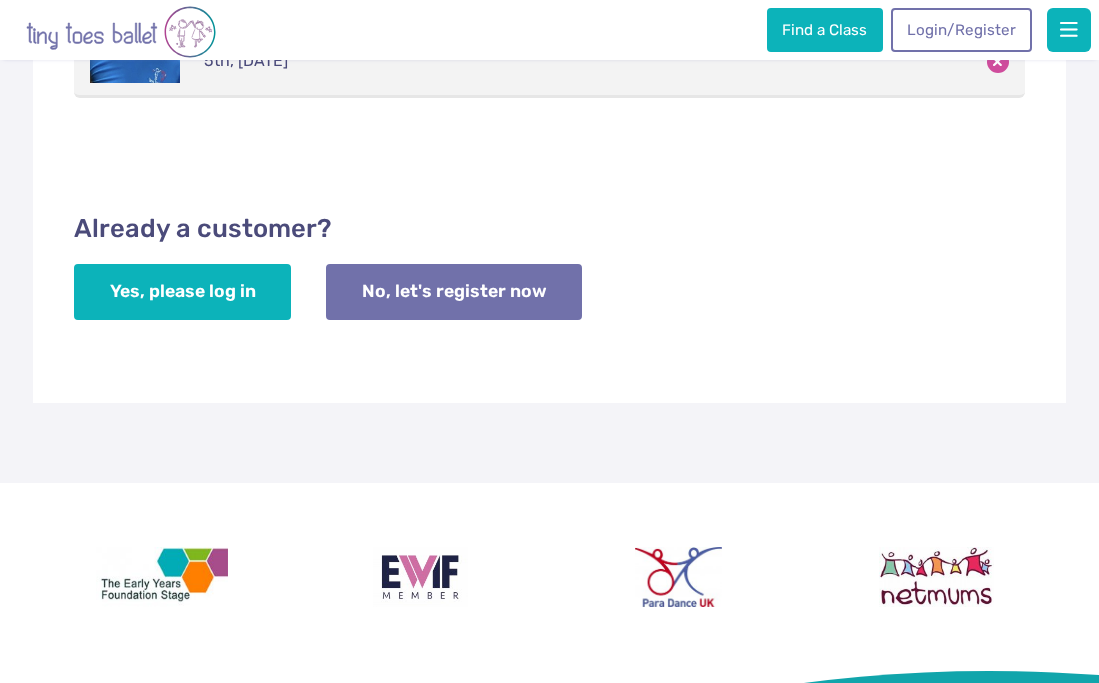 scroll, scrollTop: 480, scrollLeft: 0, axis: vertical 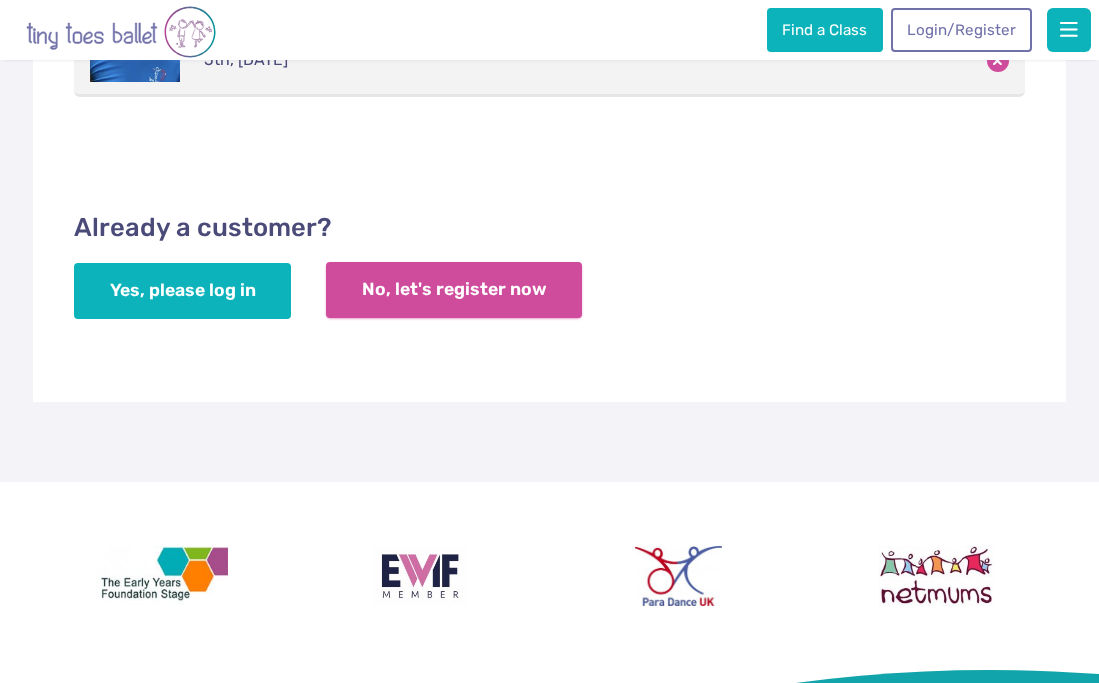click on "No, let's register now" at bounding box center [454, 290] 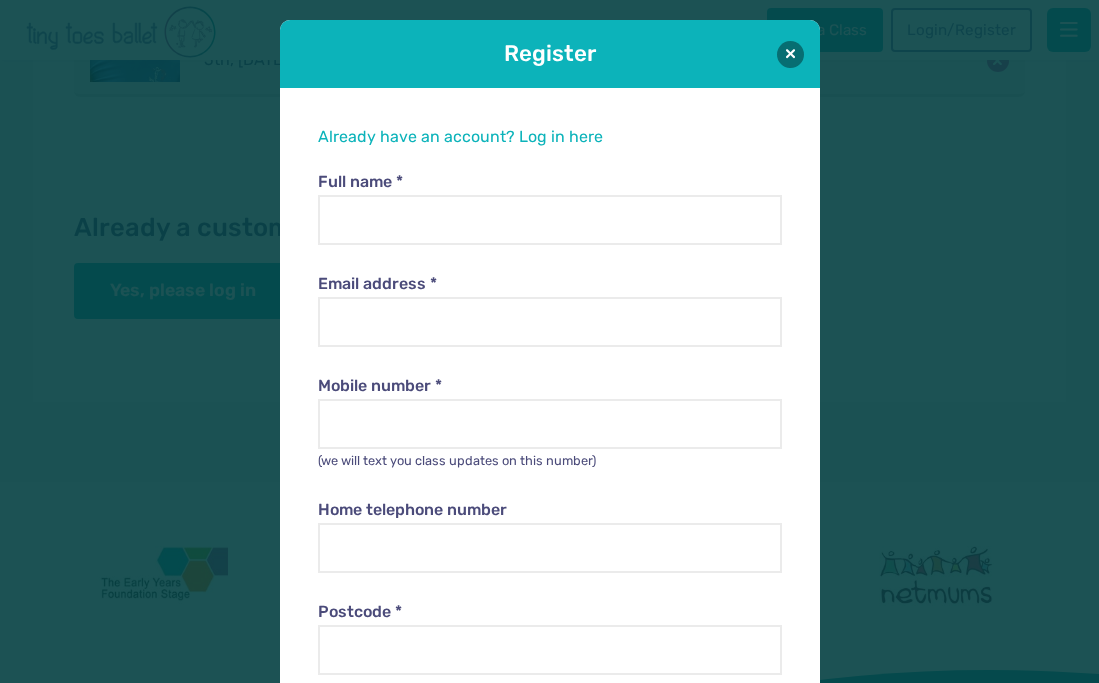 scroll, scrollTop: 20, scrollLeft: 0, axis: vertical 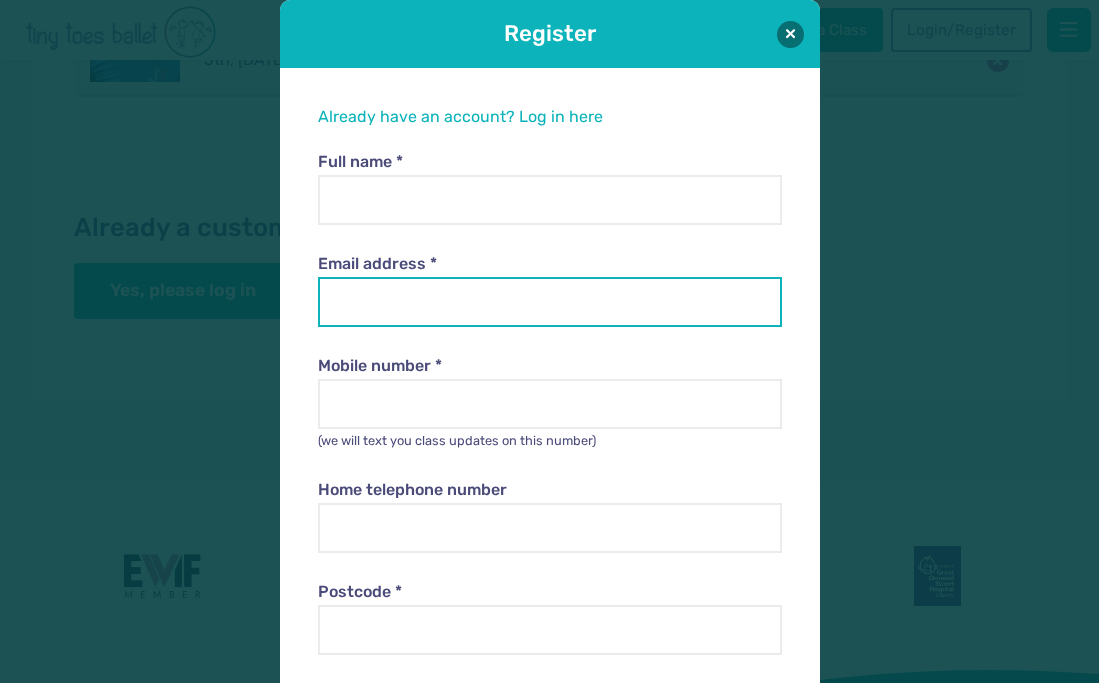 click on "Email address *" at bounding box center [550, 302] 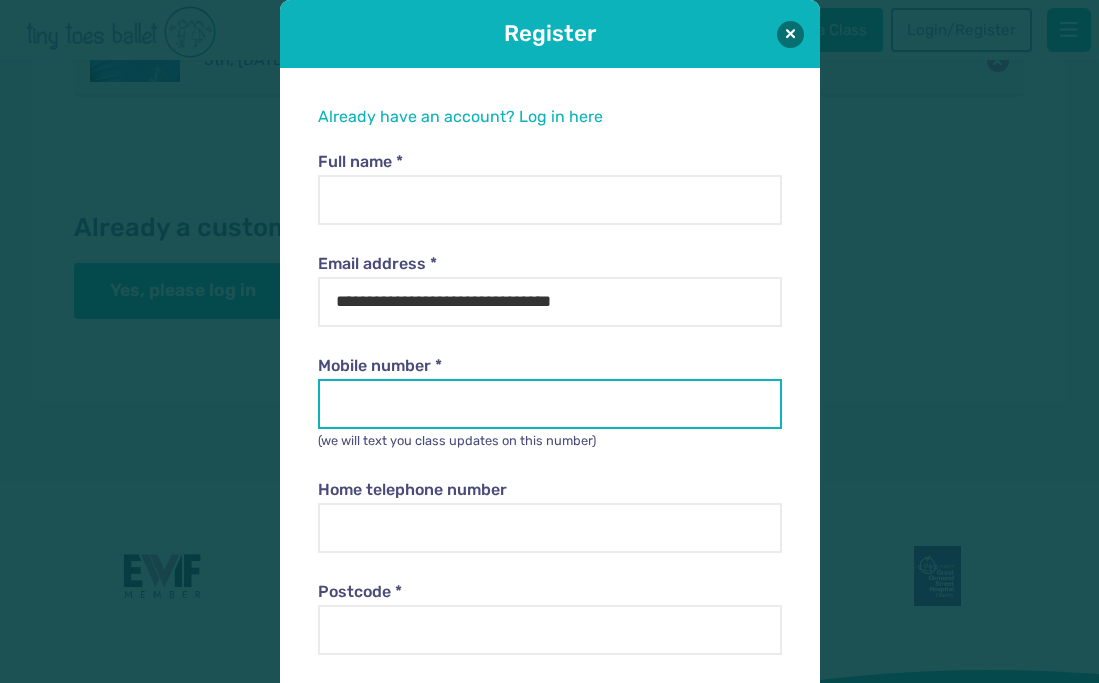 click on "Mobile number *" at bounding box center (550, 404) 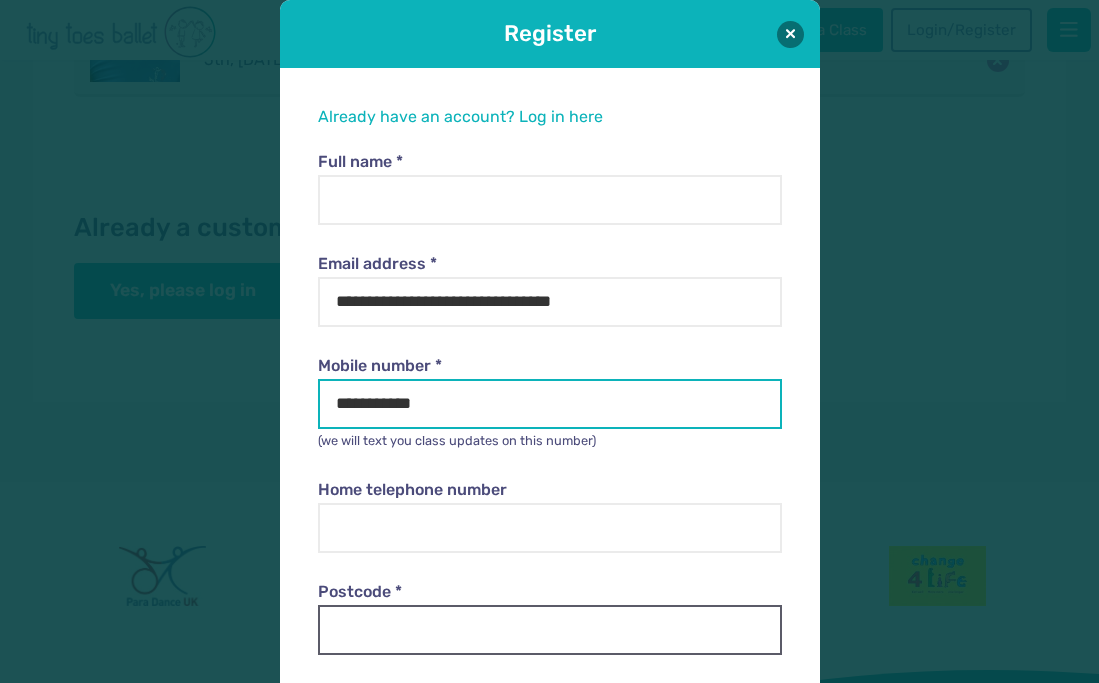 type on "**********" 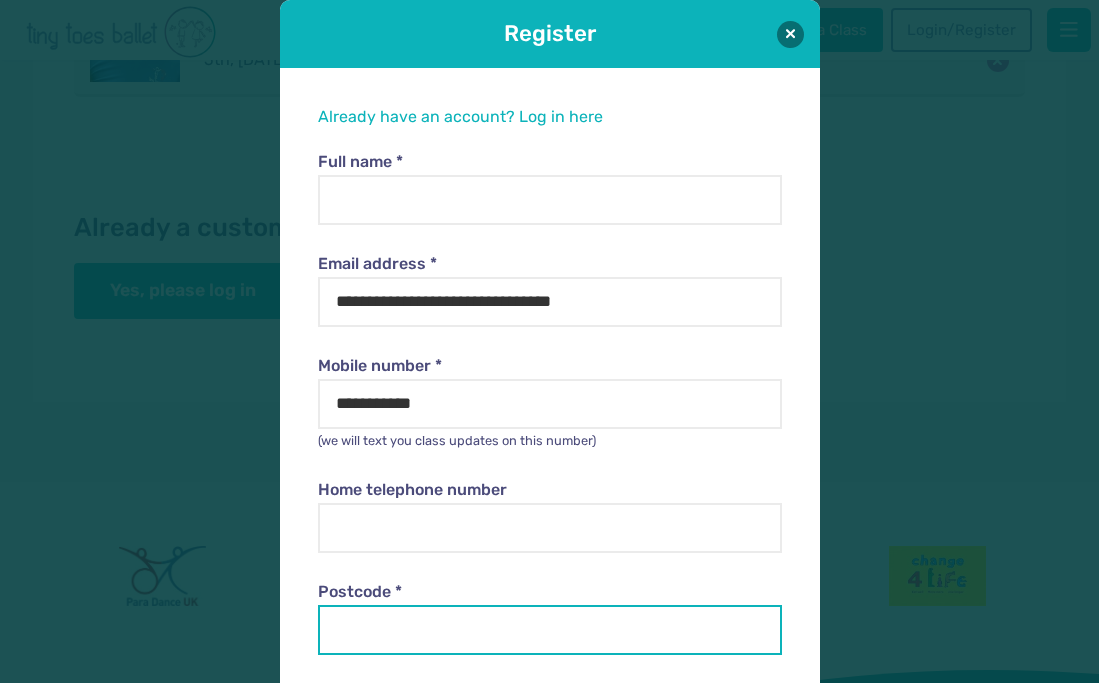 click on "Postcode *" at bounding box center (550, 630) 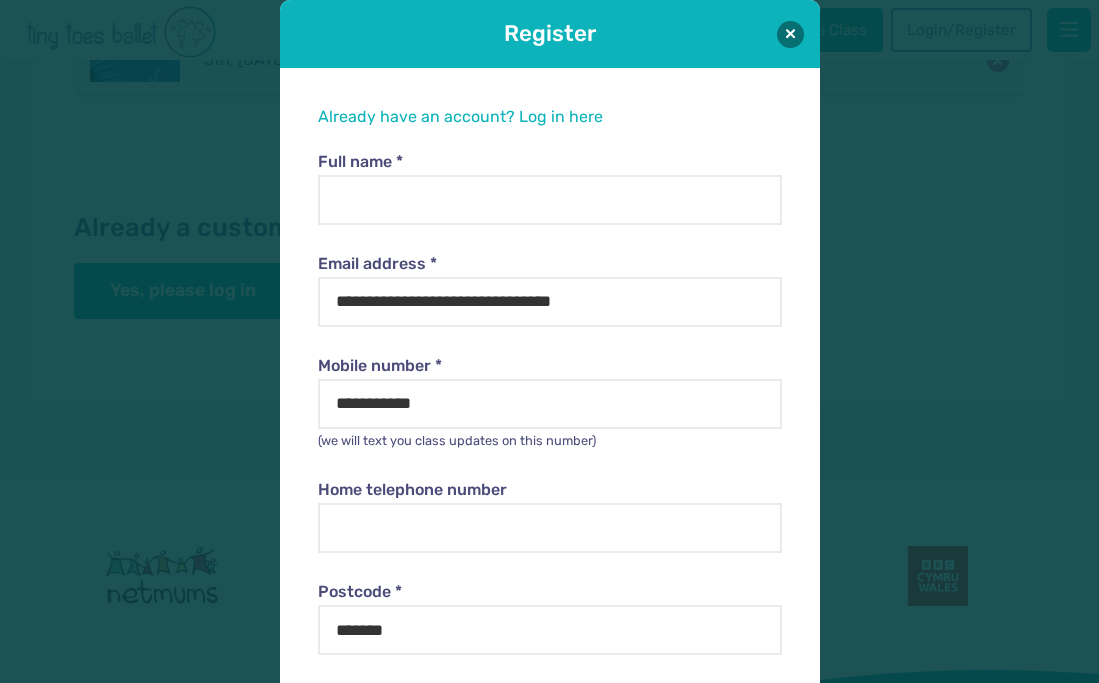 click on "**********" at bounding box center [549, 341] 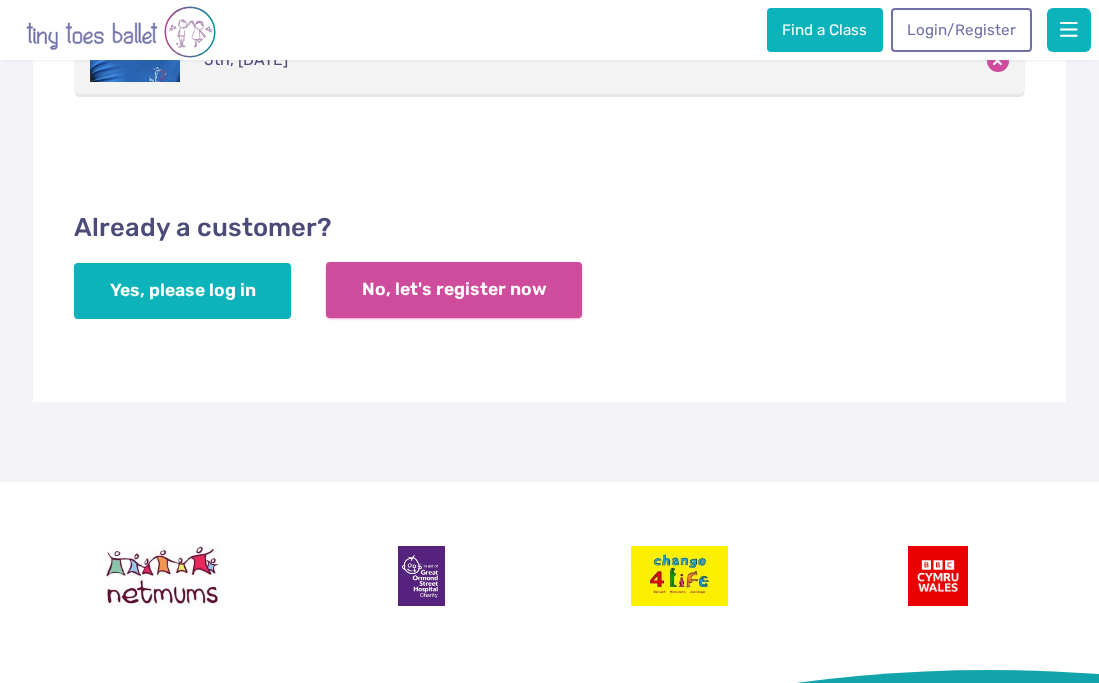 click on "No, let's register now" at bounding box center [454, 290] 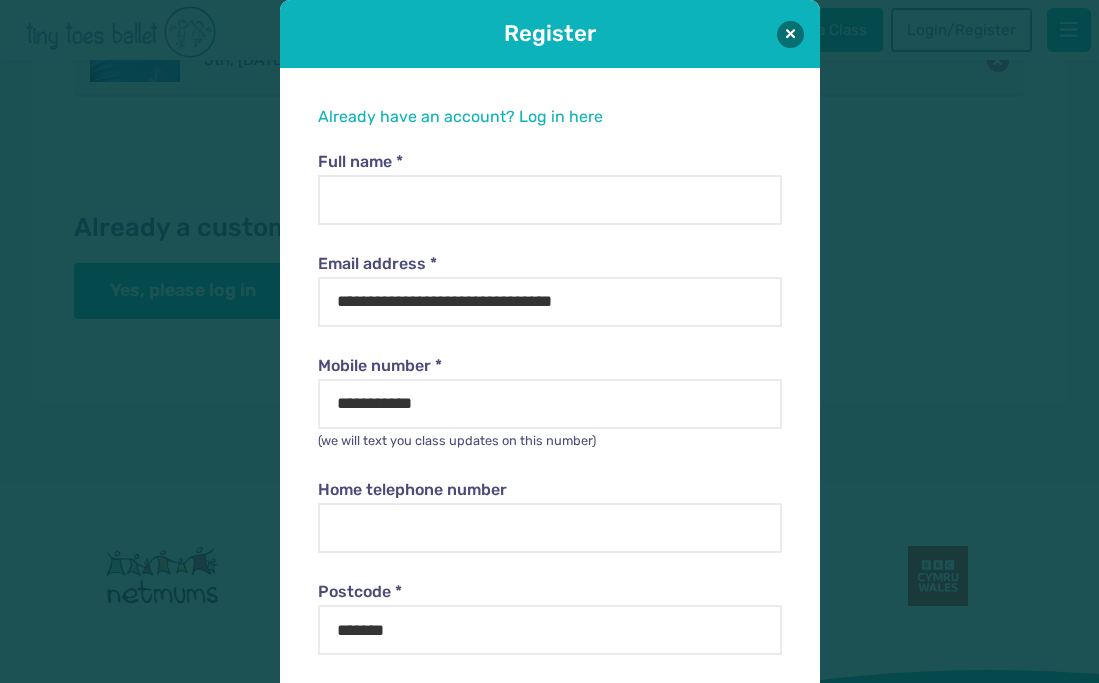 scroll, scrollTop: 20, scrollLeft: 0, axis: vertical 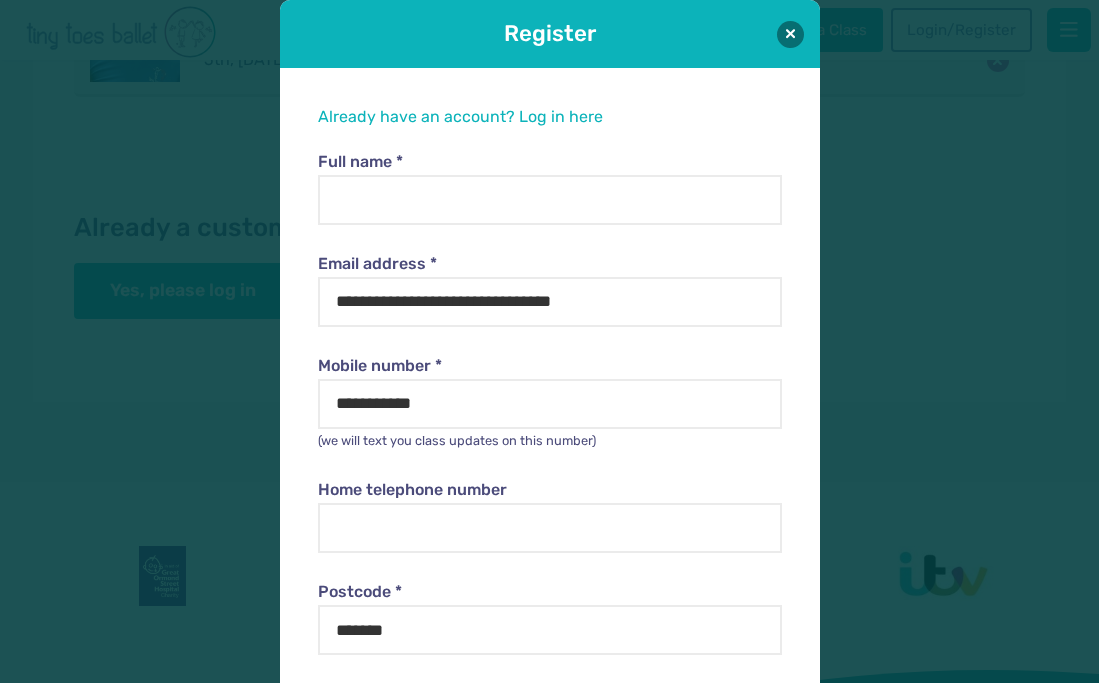 click on "**********" at bounding box center [550, 725] 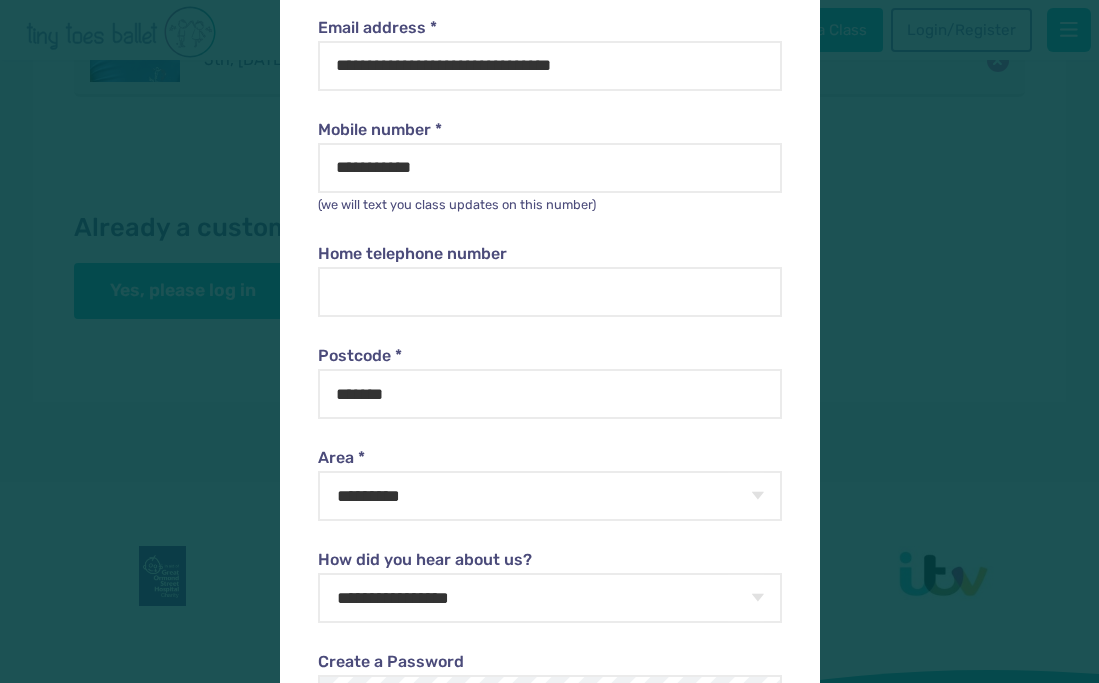 scroll, scrollTop: 260, scrollLeft: 0, axis: vertical 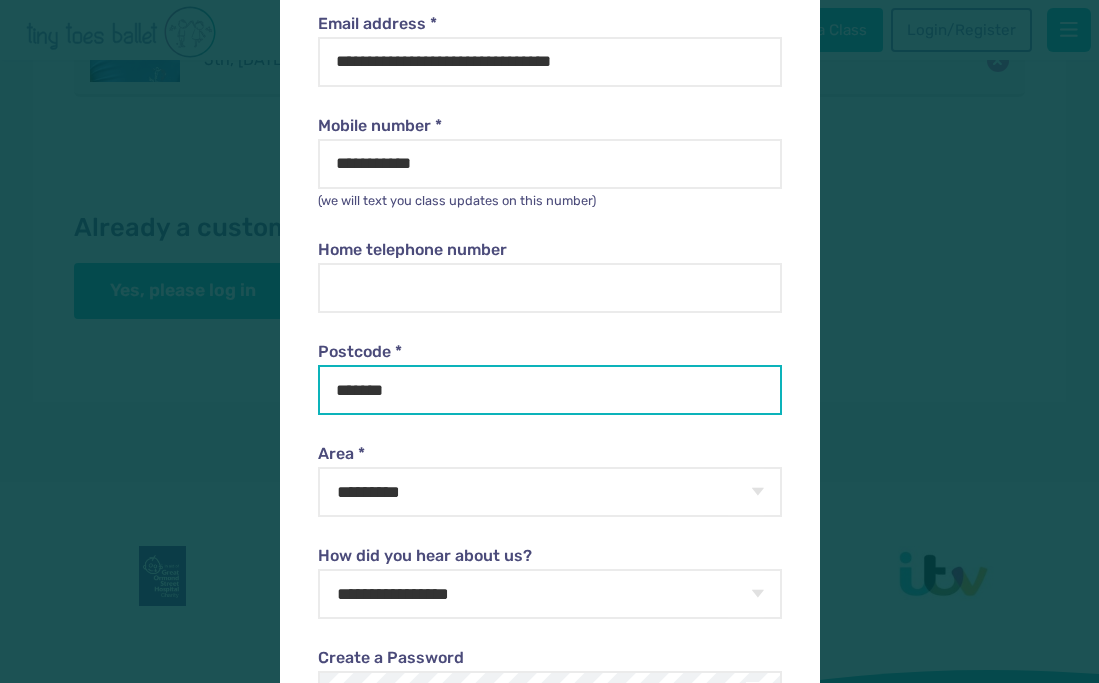 click on "*******" at bounding box center (550, 390) 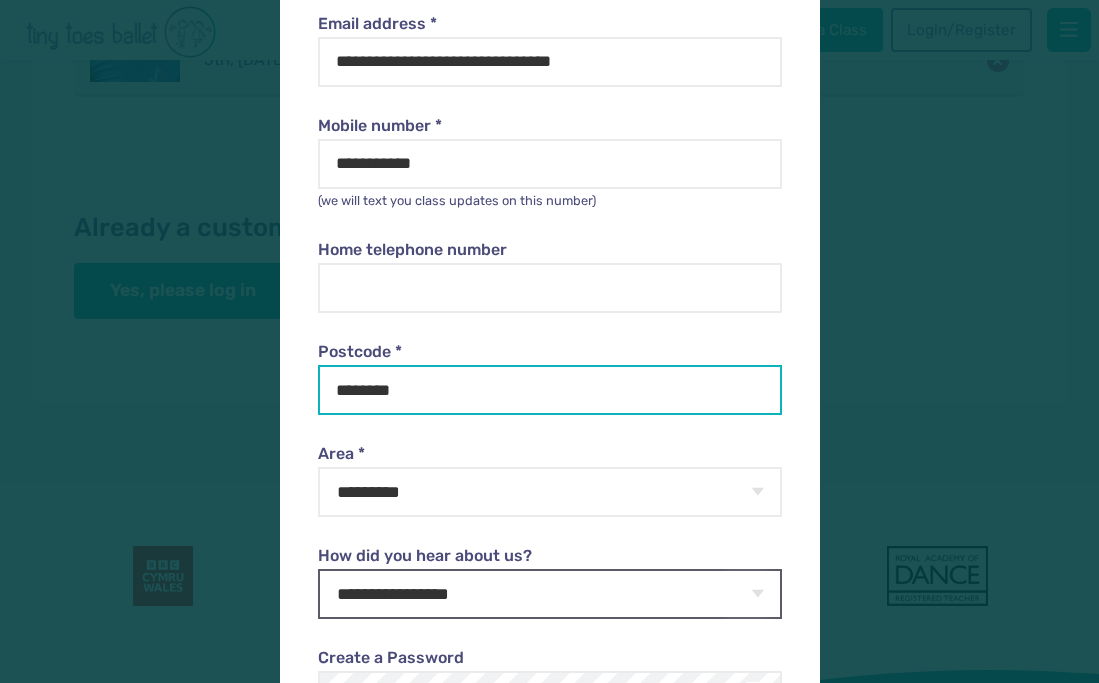 type on "********" 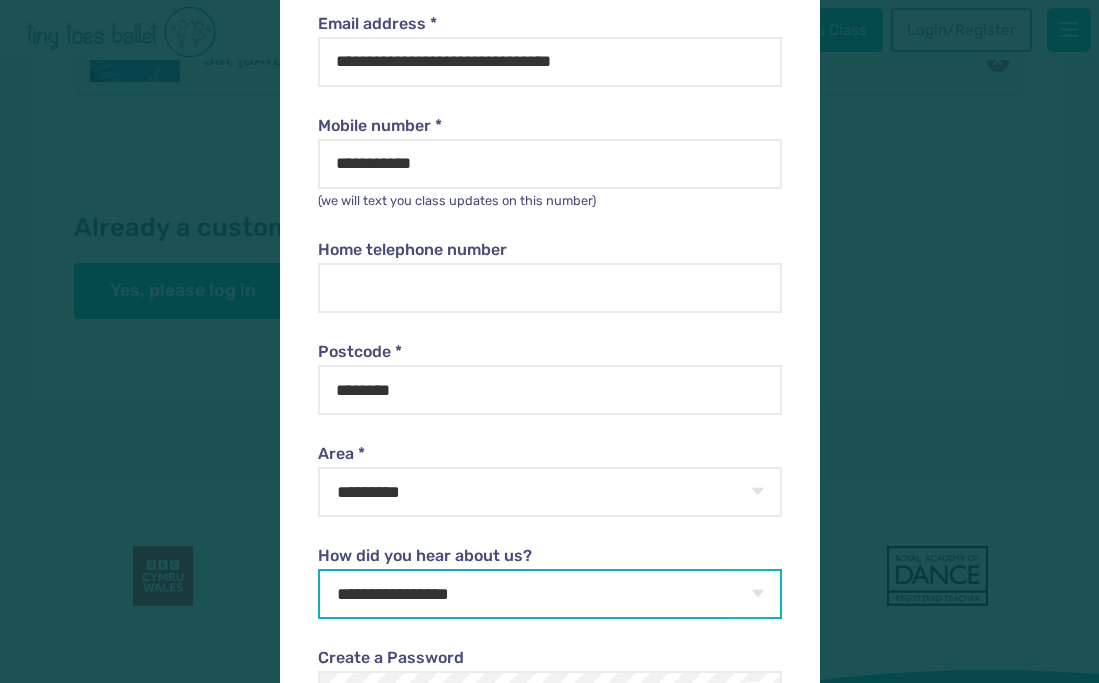 click on "**********" at bounding box center [550, 594] 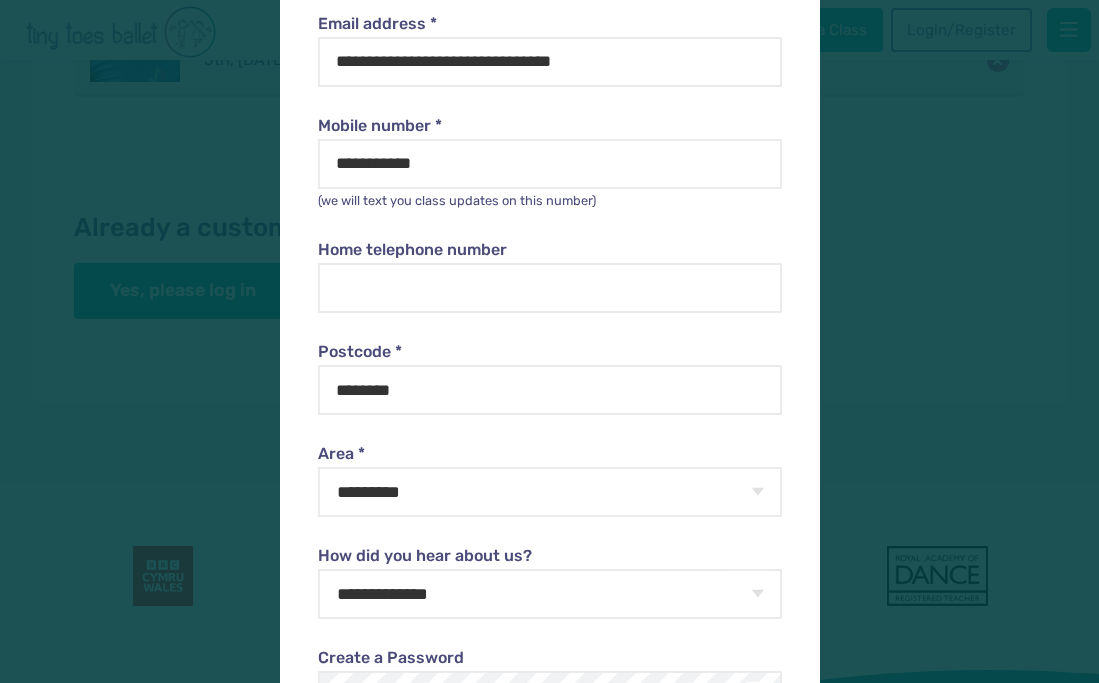 click on "Create a Password" at bounding box center [550, 658] 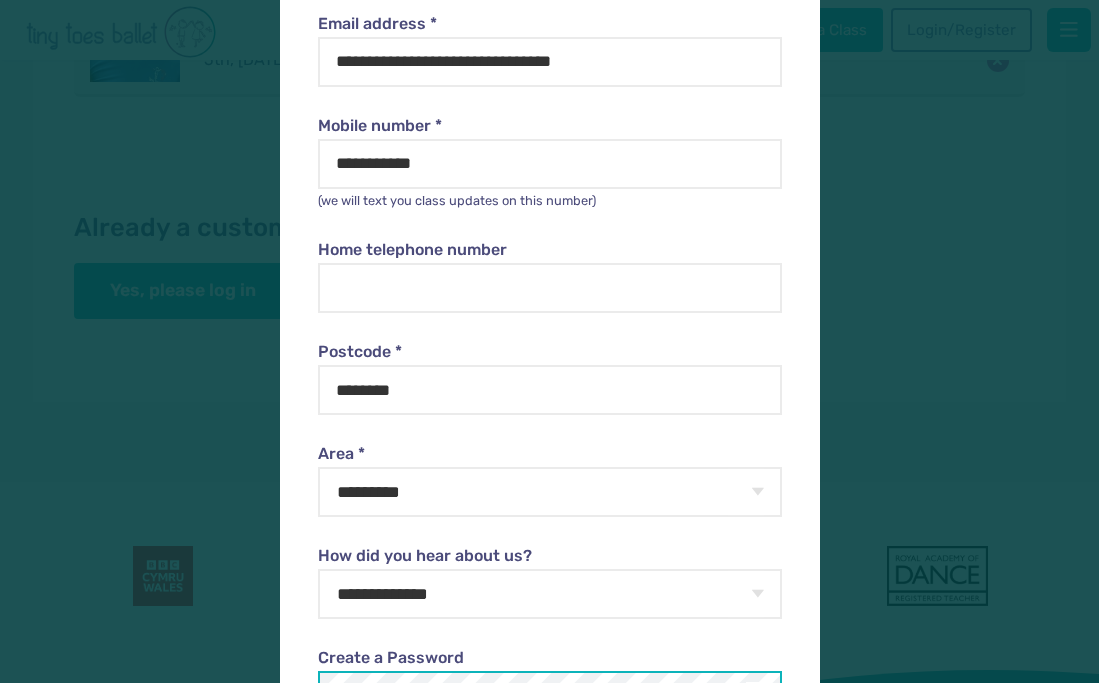 scroll, scrollTop: 298, scrollLeft: 0, axis: vertical 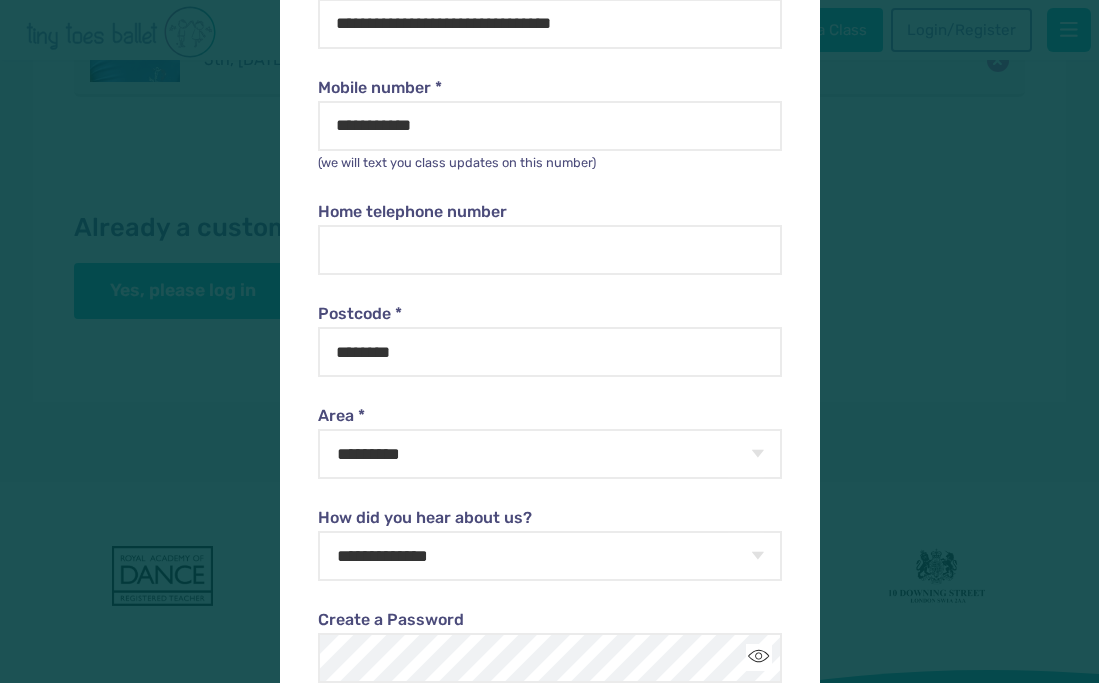 drag, startPoint x: 800, startPoint y: 656, endPoint x: 785, endPoint y: 656, distance: 15 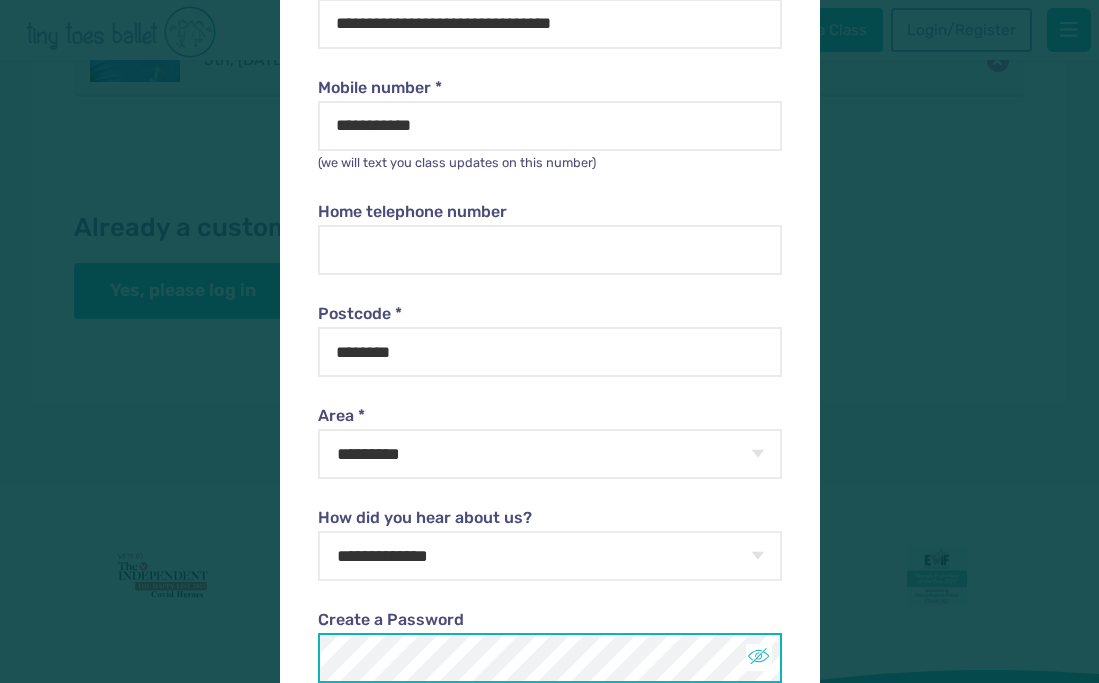 click at bounding box center [759, 657] 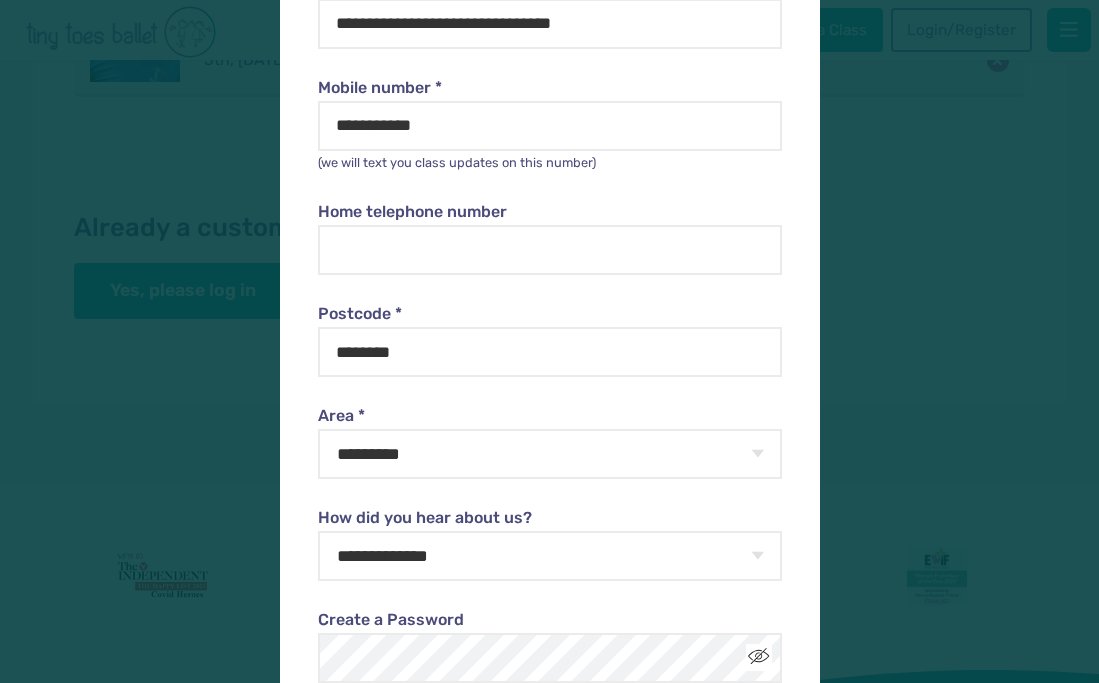 click on "**********" at bounding box center [550, 447] 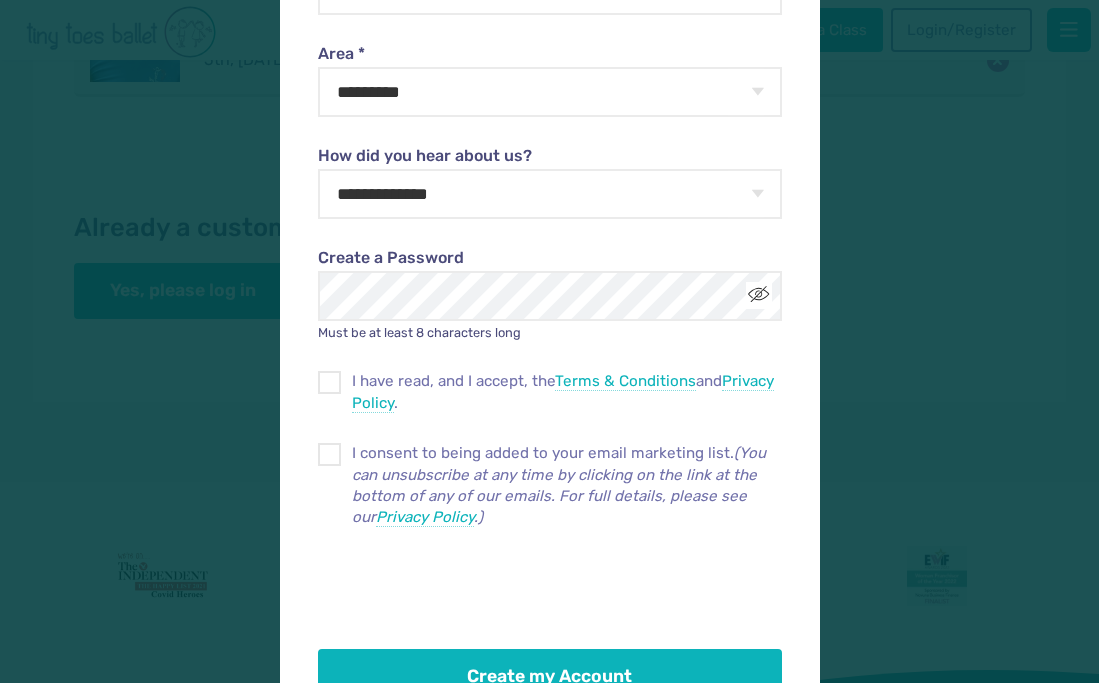 scroll, scrollTop: 730, scrollLeft: 0, axis: vertical 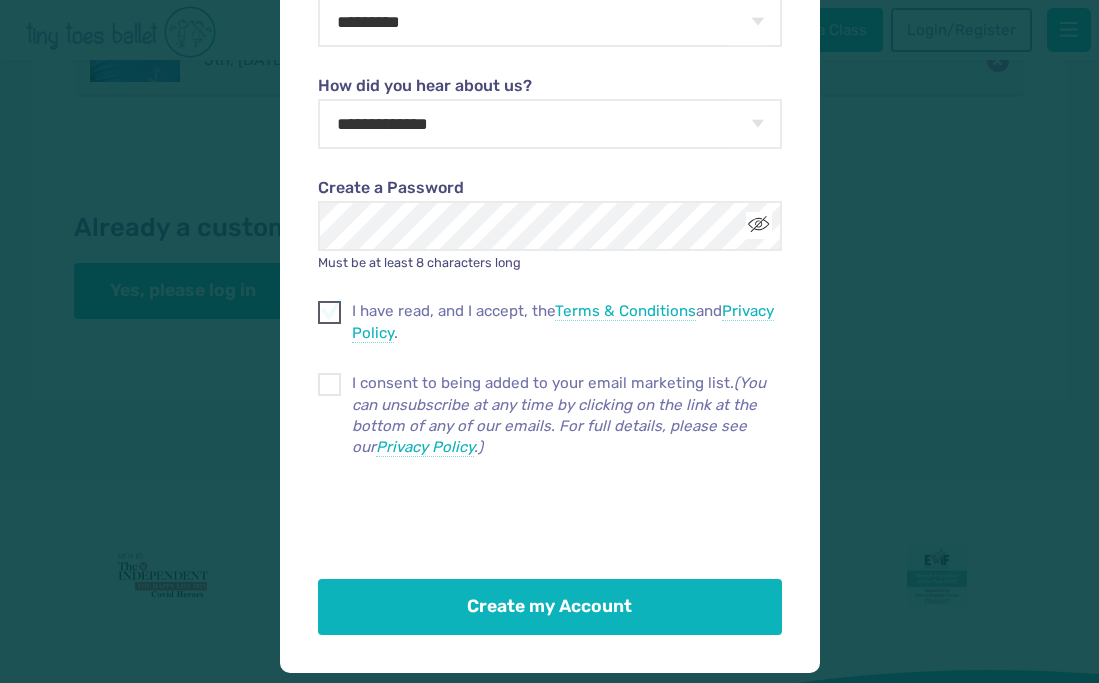 click at bounding box center (330, 316) 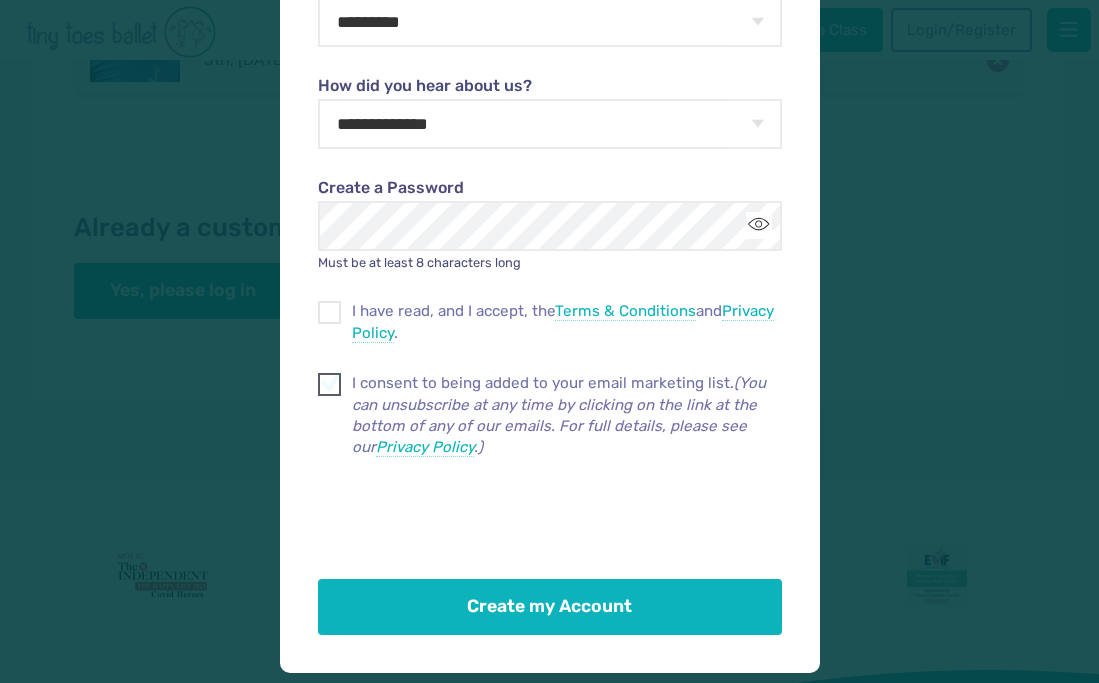 click at bounding box center [330, 388] 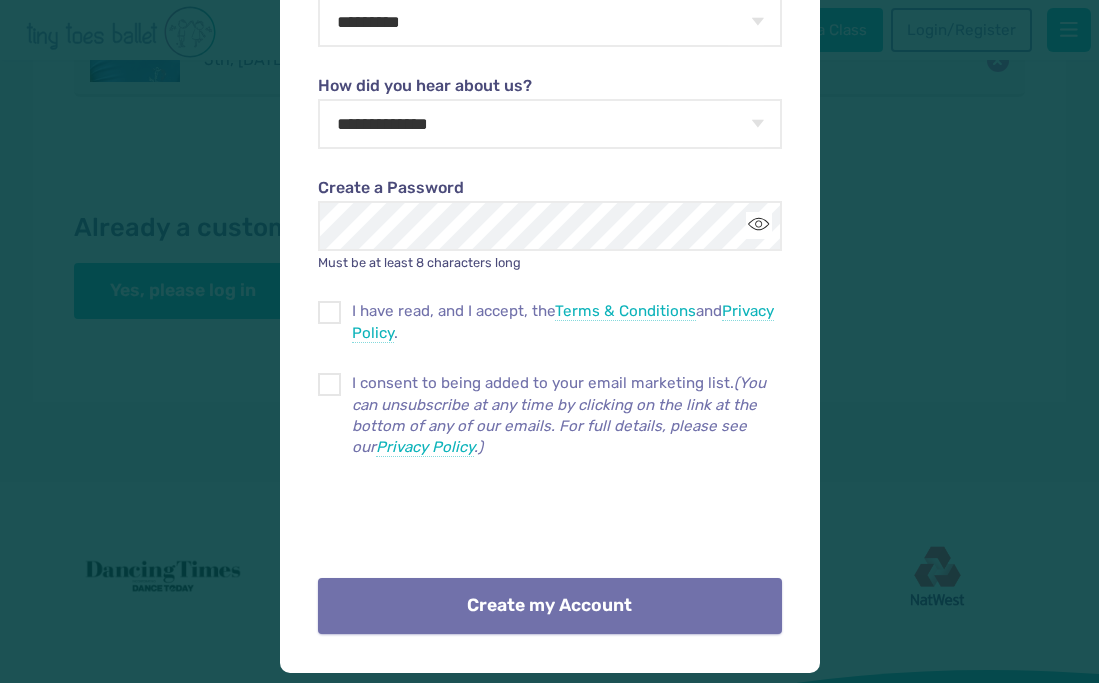 click on "Create my Account" at bounding box center [550, 606] 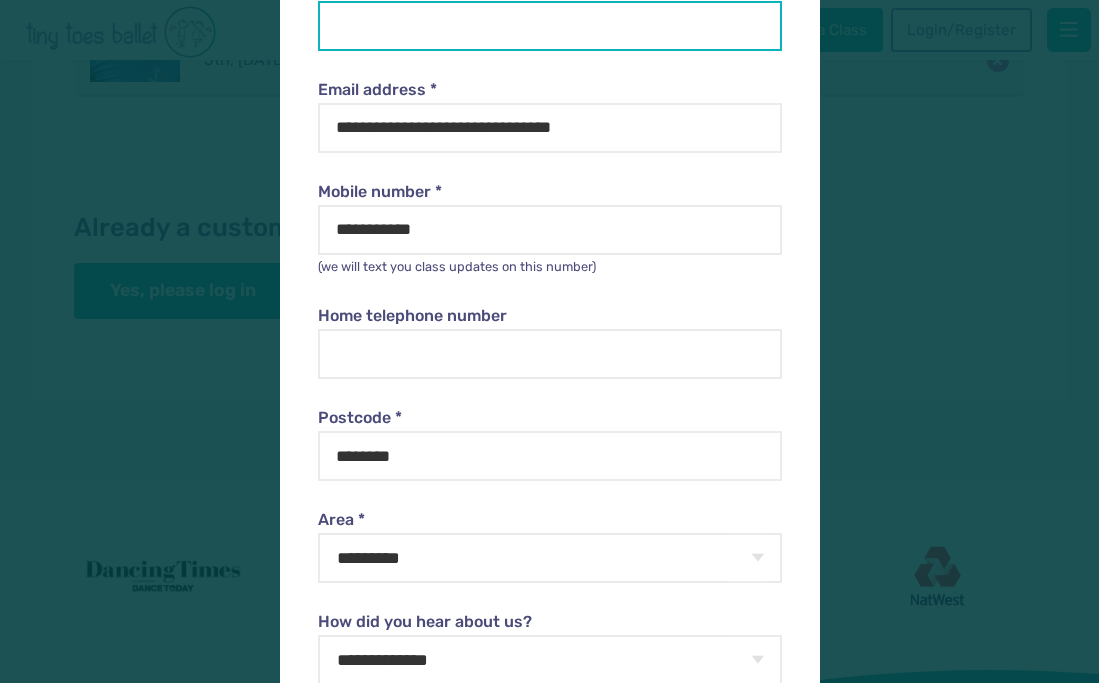 type on "**********" 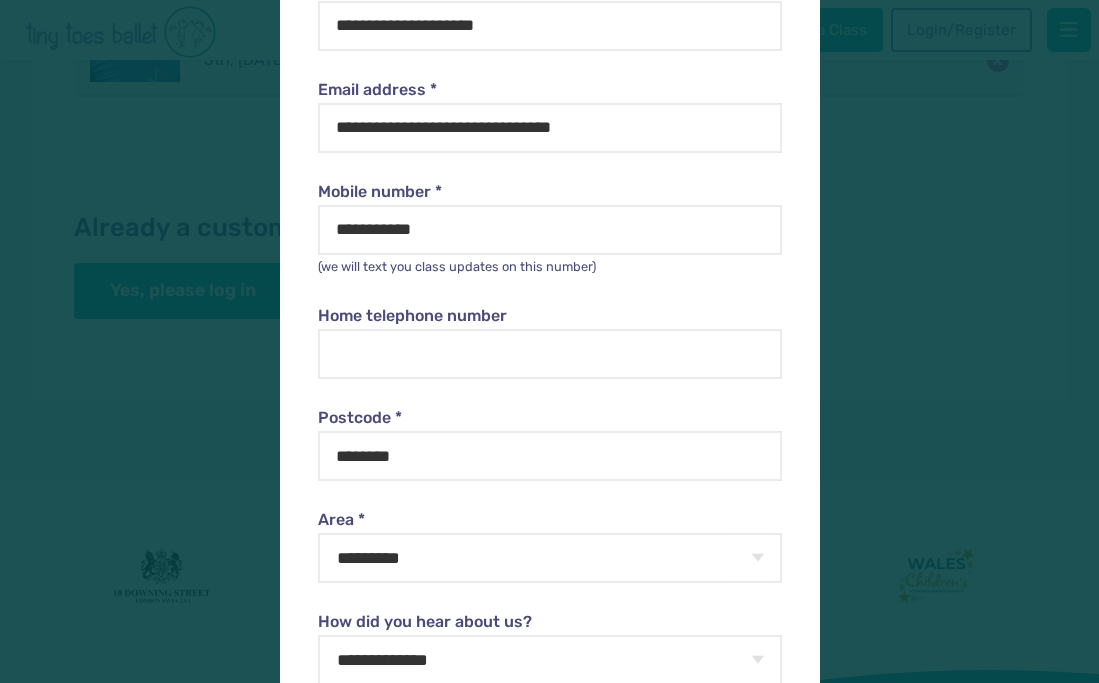 click on "Email address *" at bounding box center (550, 90) 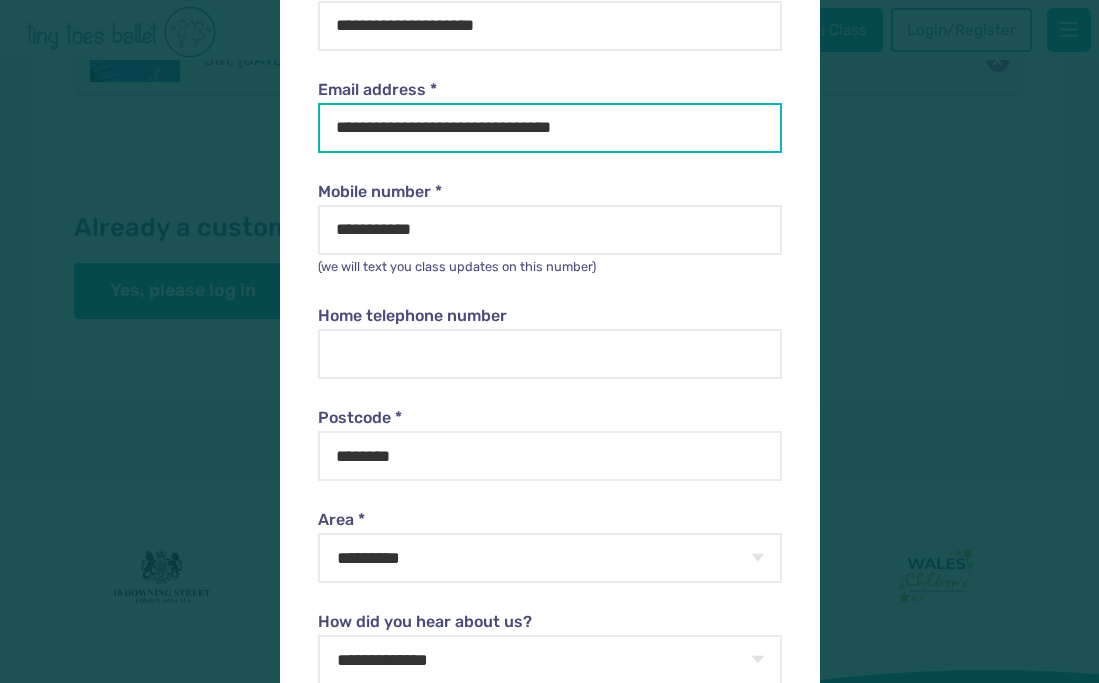 click on "**********" at bounding box center (550, 128) 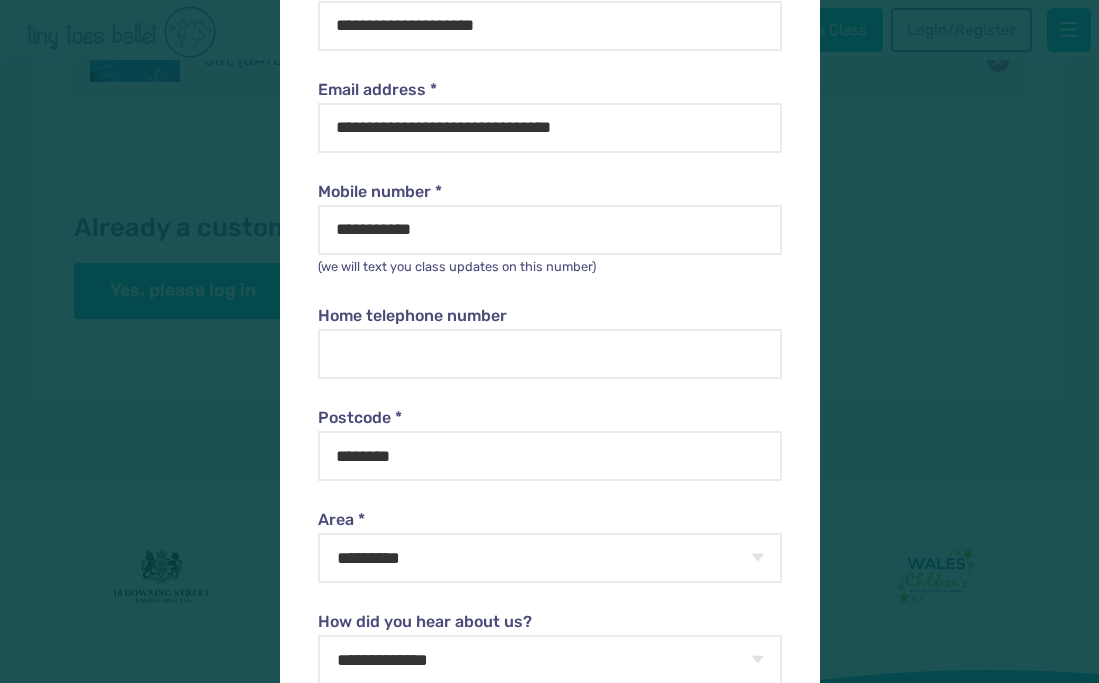 click on "**********" at bounding box center [550, 551] 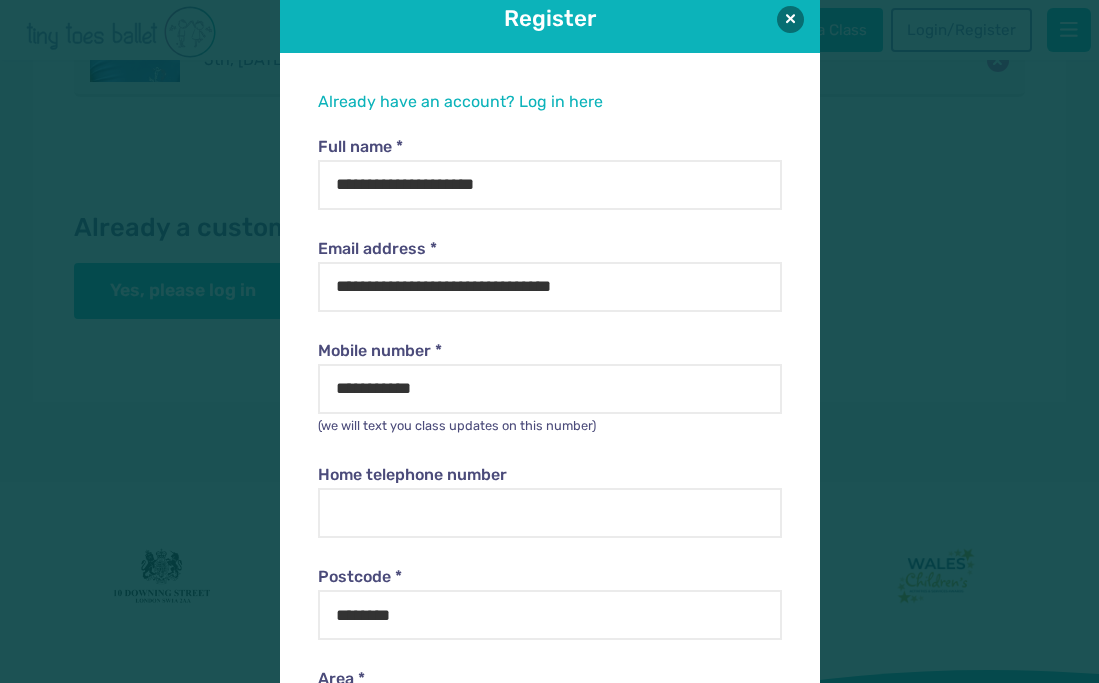 scroll, scrollTop: 34, scrollLeft: 0, axis: vertical 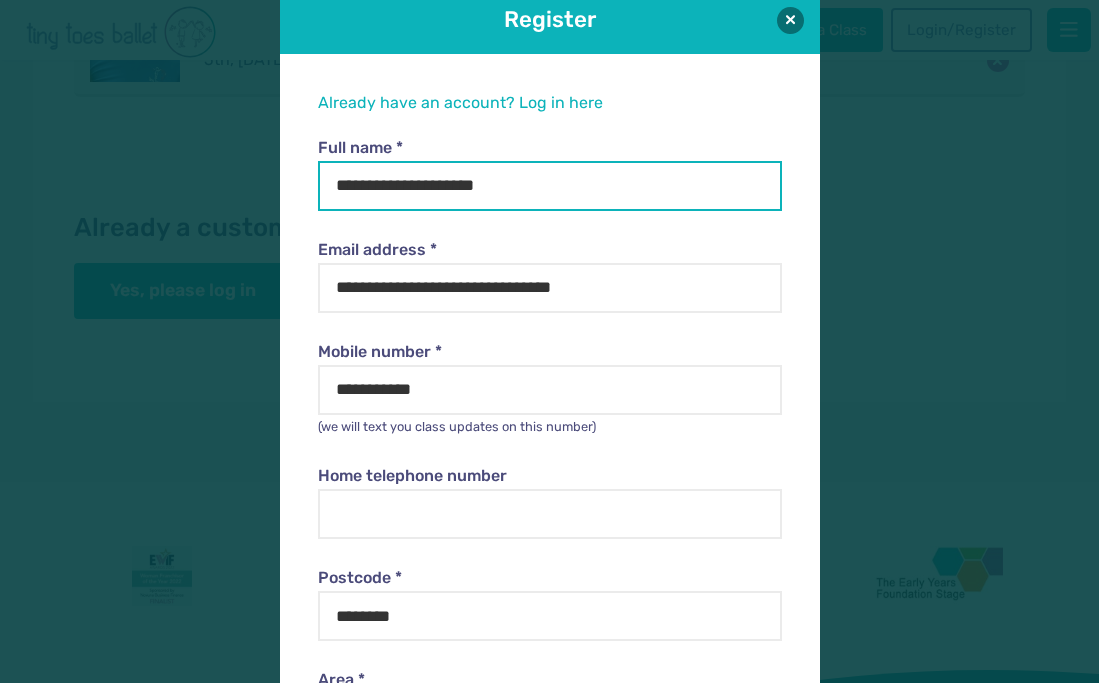 drag, startPoint x: 529, startPoint y: 193, endPoint x: 234, endPoint y: 189, distance: 295.02713 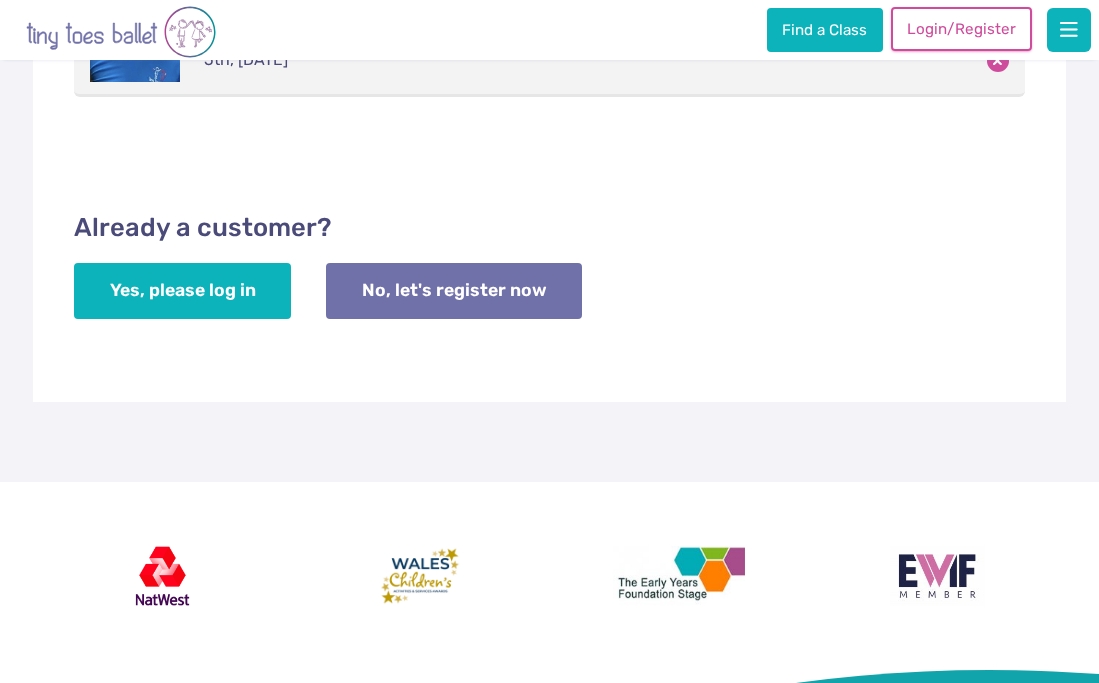 click on "Login/Register" at bounding box center (961, 29) 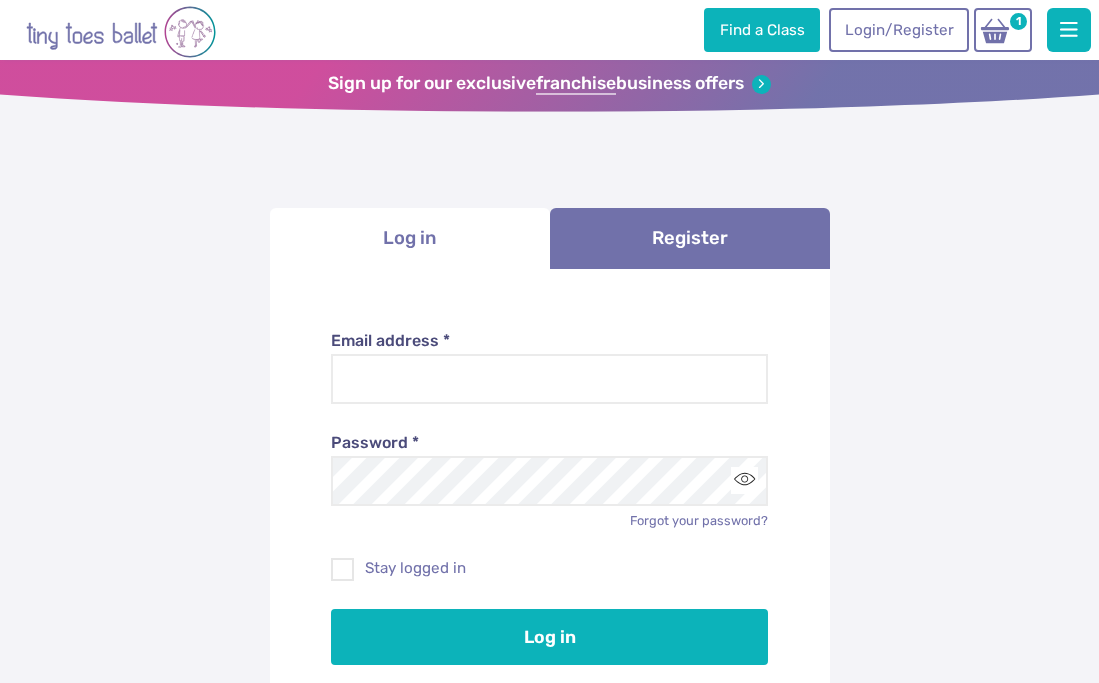 scroll, scrollTop: 0, scrollLeft: 0, axis: both 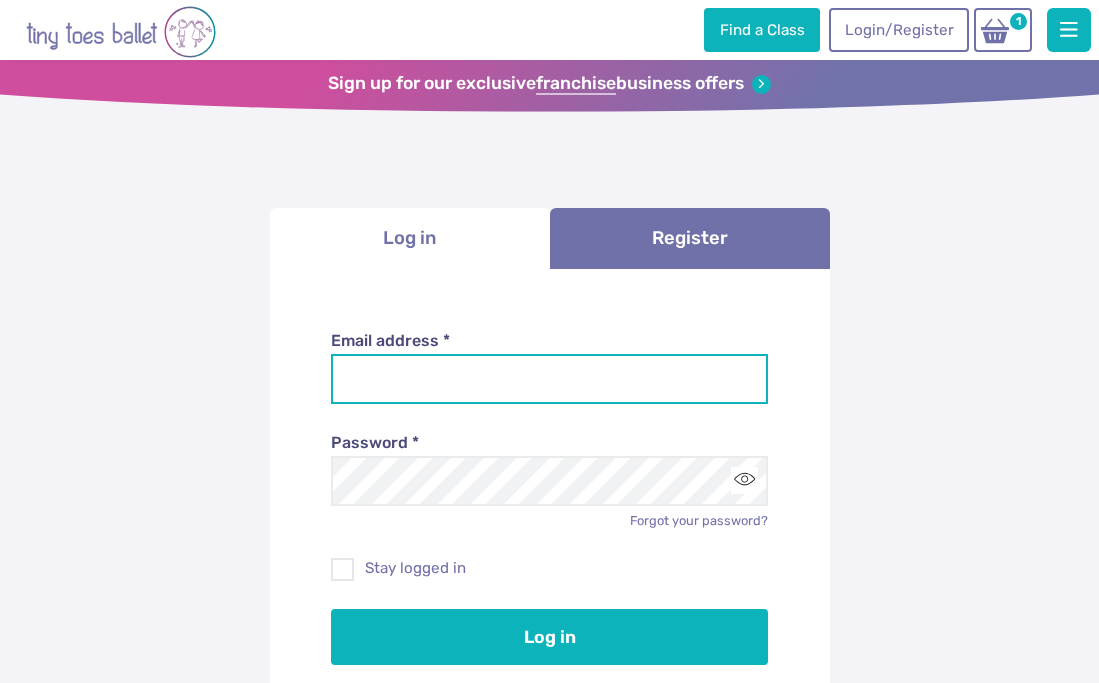 click on "Email address *" at bounding box center (549, 379) 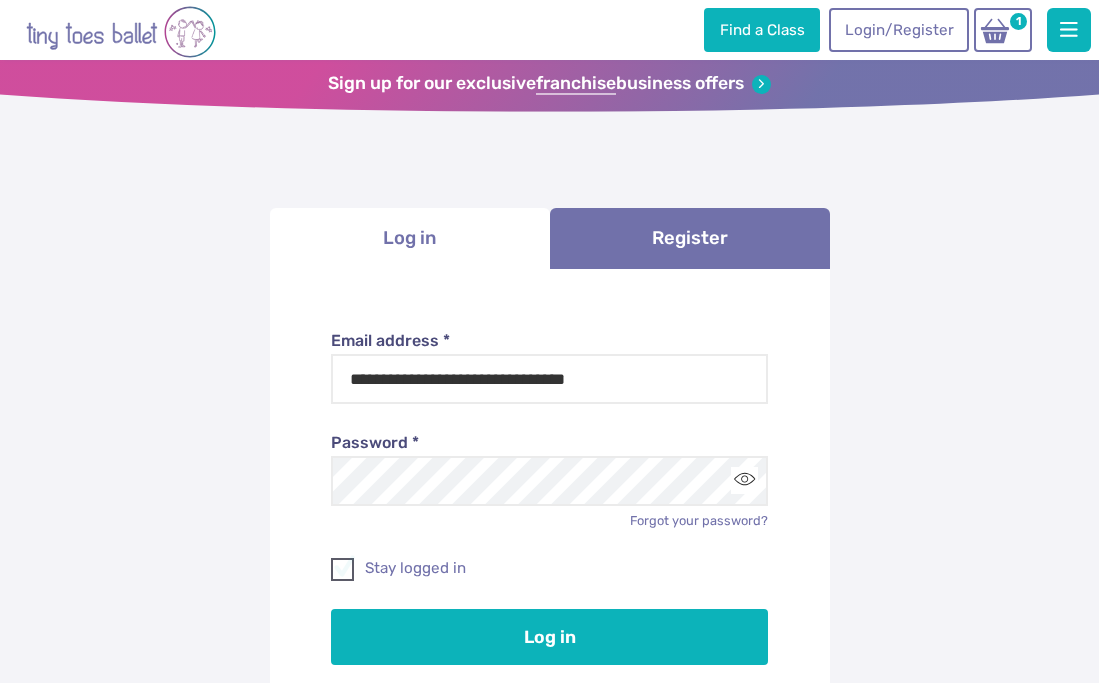 click at bounding box center (343, 573) 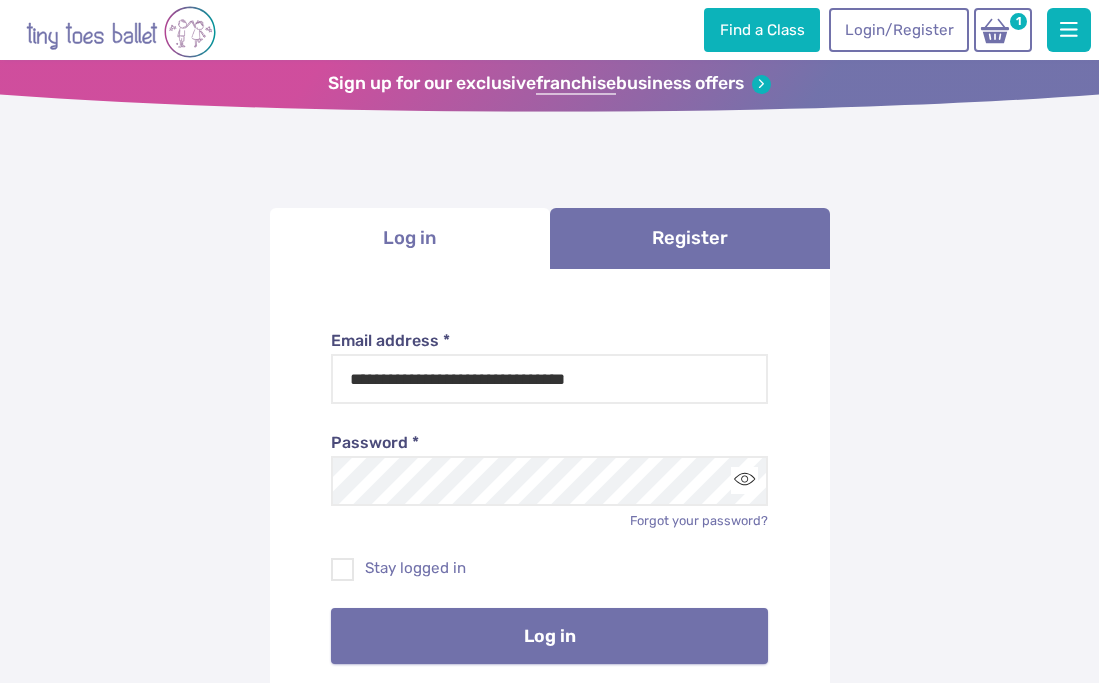 click on "Log in" at bounding box center [549, 636] 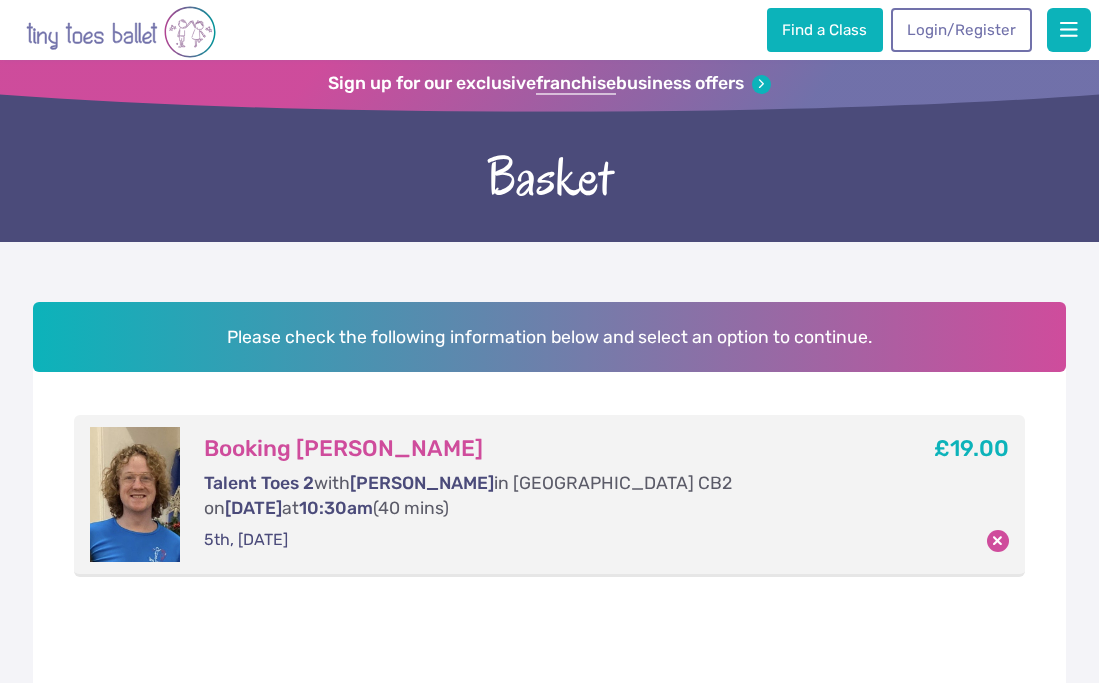 scroll, scrollTop: 0, scrollLeft: 0, axis: both 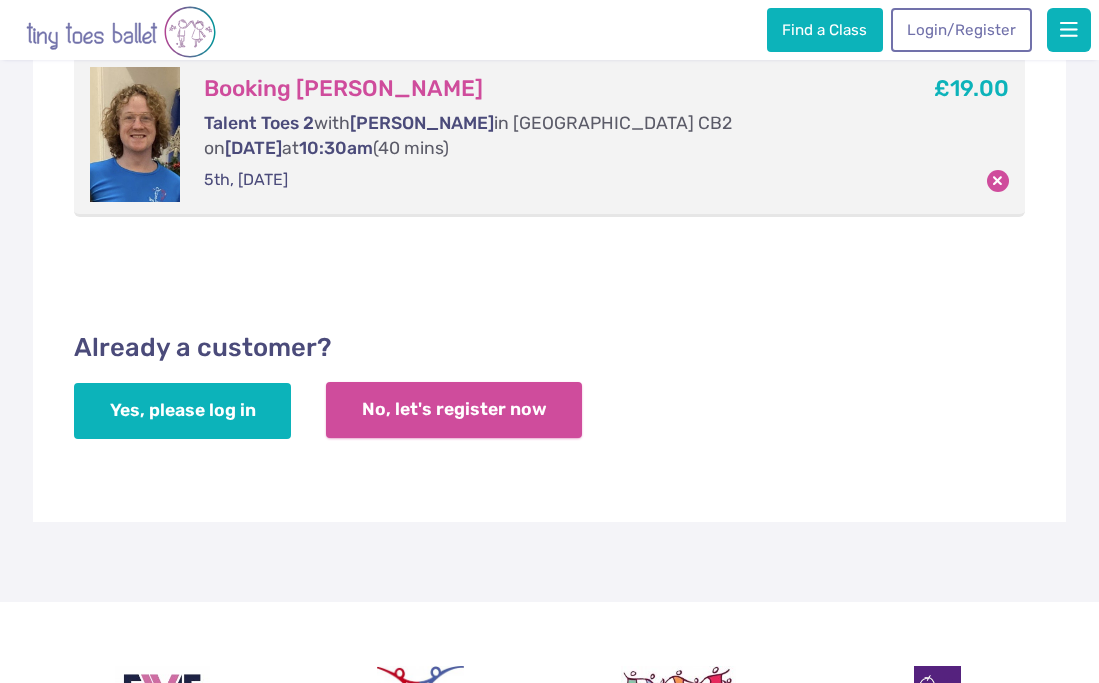 click on "No, let's register now" at bounding box center (454, 410) 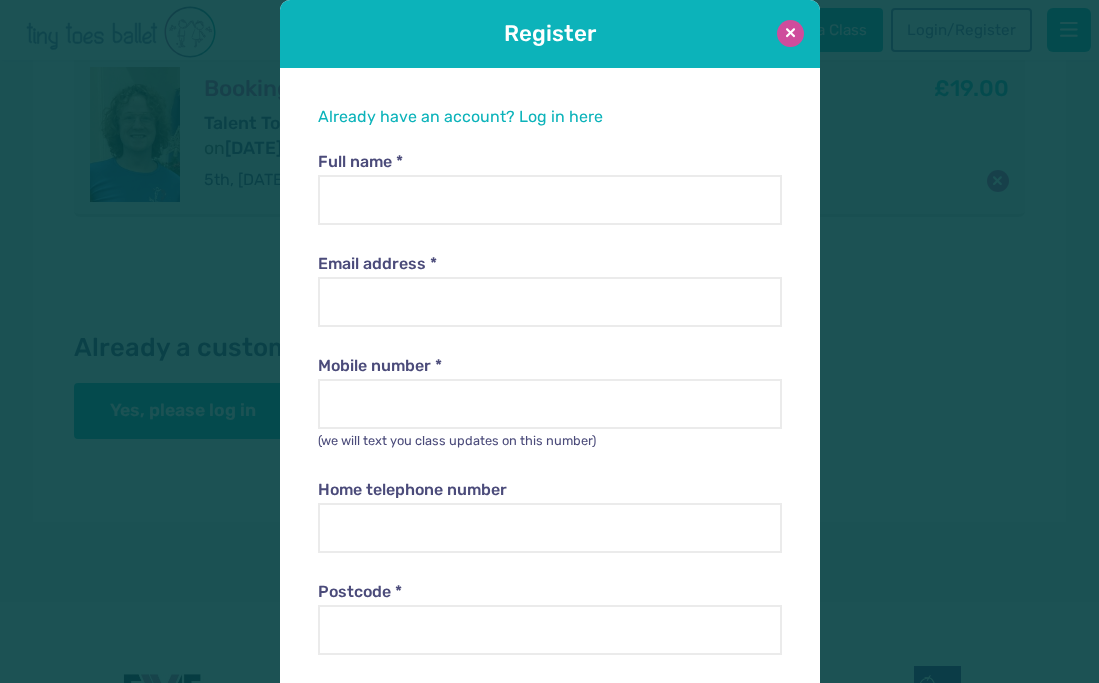 click at bounding box center [790, 33] 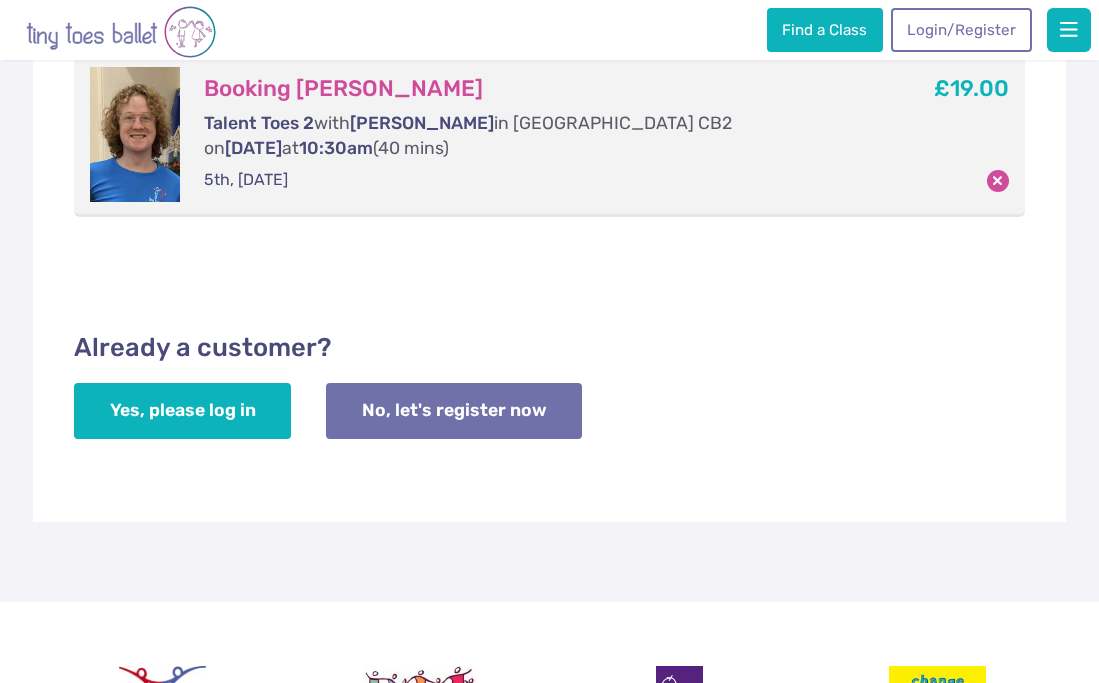 click on "Already a customer? Yes, please log in No, let's register now" at bounding box center [549, 397] 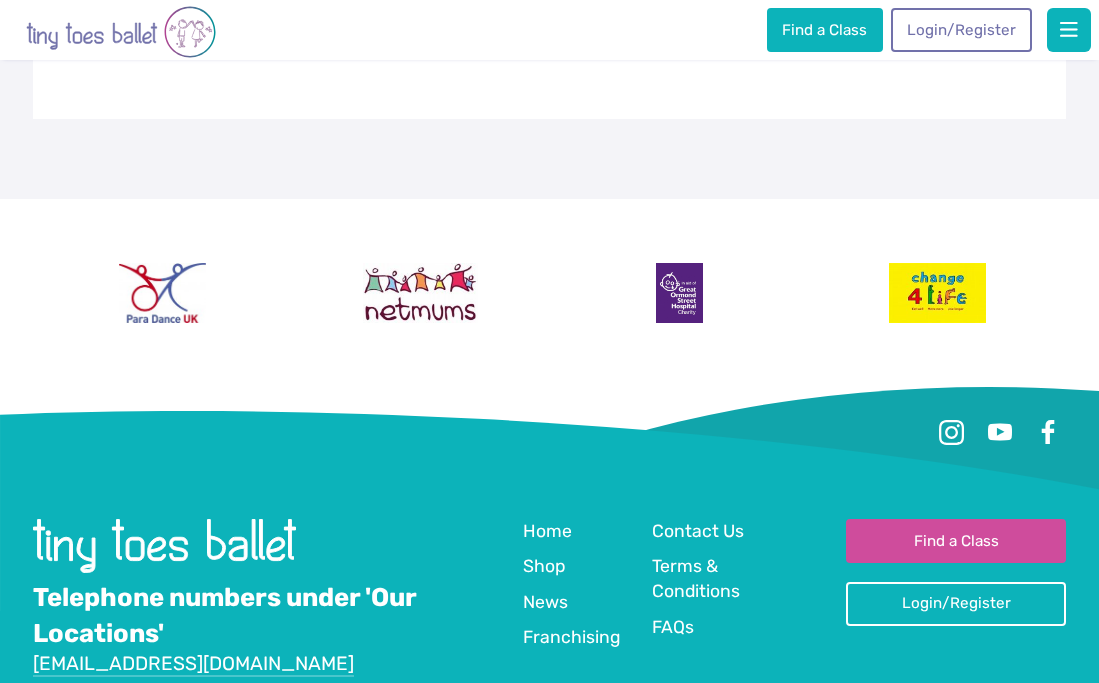 scroll, scrollTop: 760, scrollLeft: 0, axis: vertical 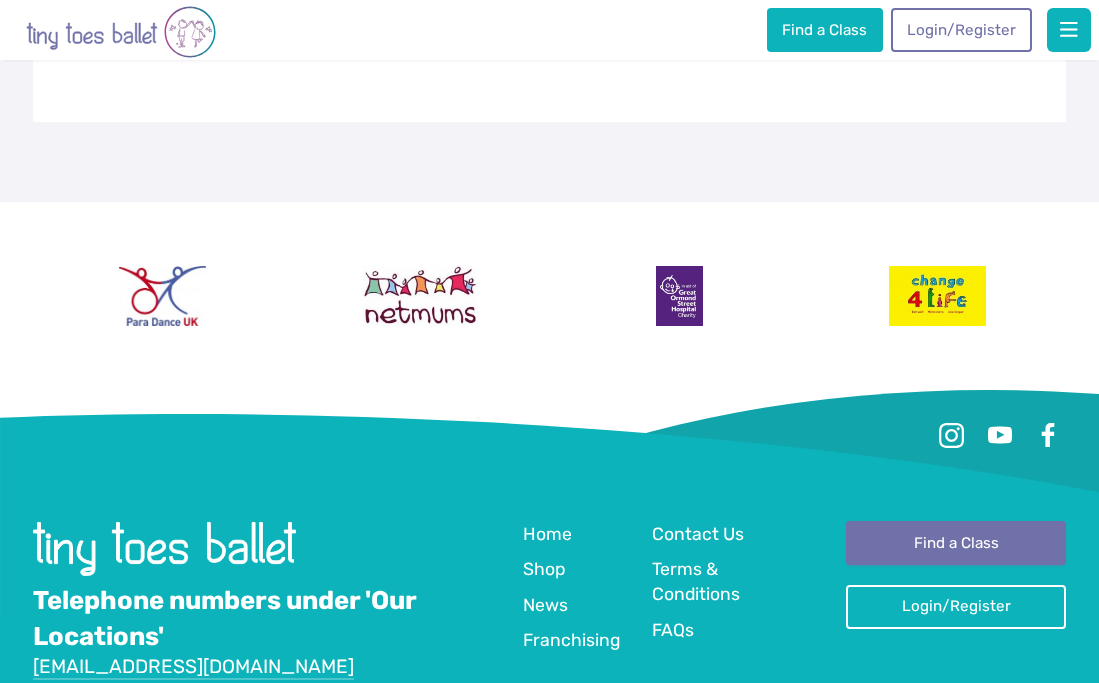 click on "Find a Class" at bounding box center (956, 543) 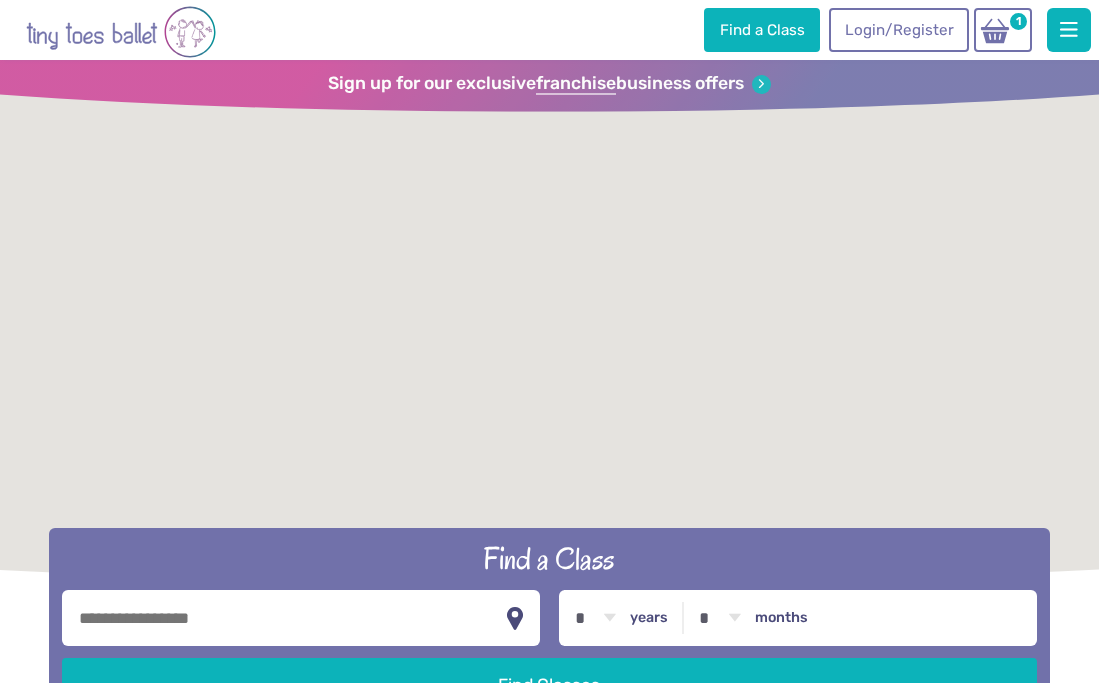 scroll, scrollTop: 0, scrollLeft: 0, axis: both 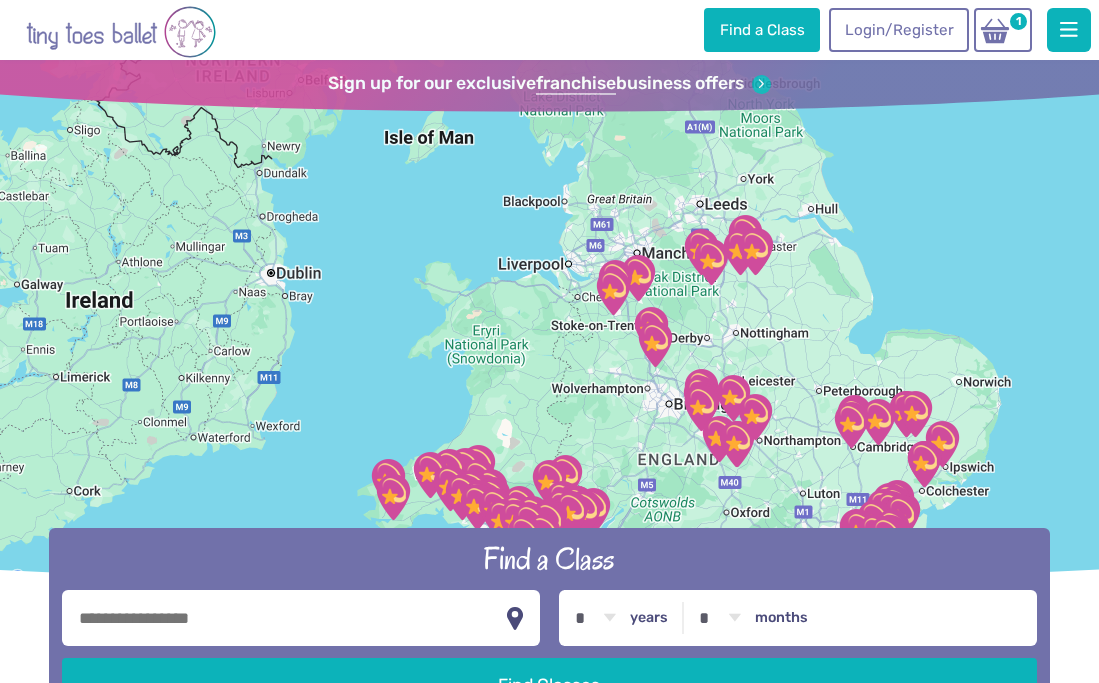 click at bounding box center (300, 618) 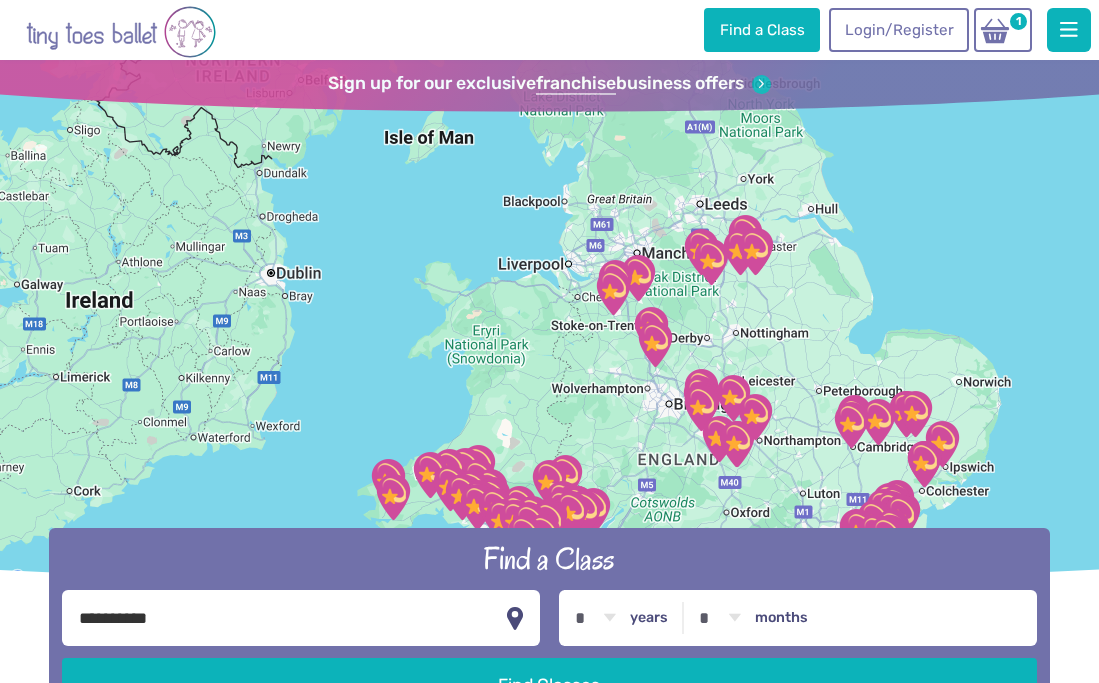 click on "* * * * * * * * * * ** **" at bounding box center [720, 618] 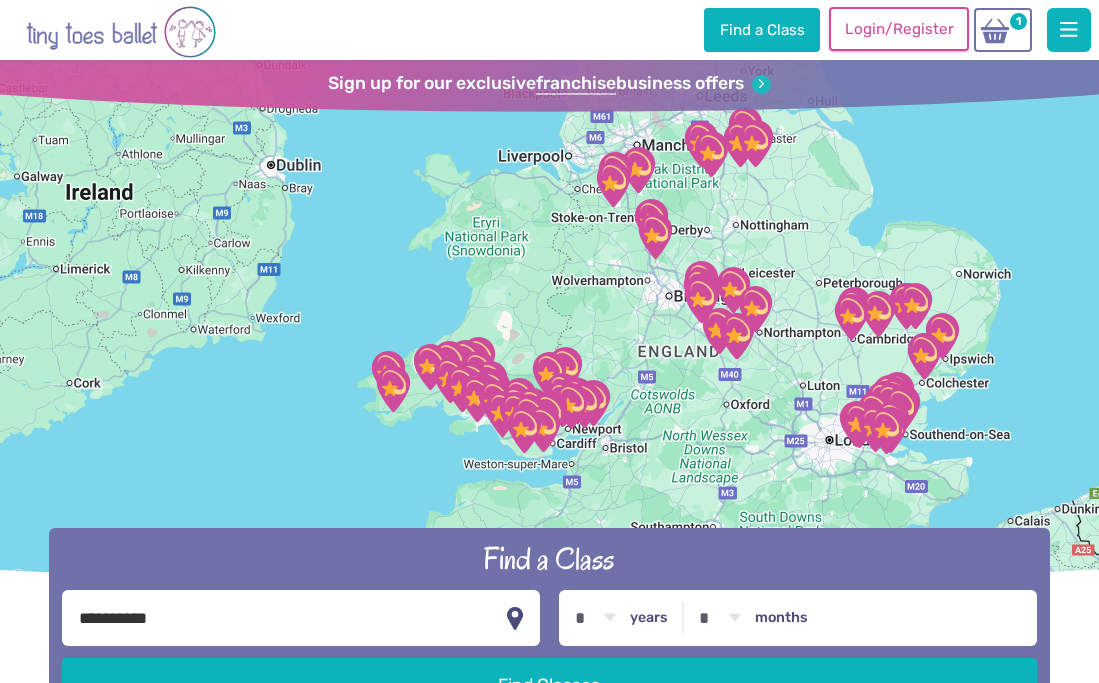 click on "Login/Register" at bounding box center [899, 29] 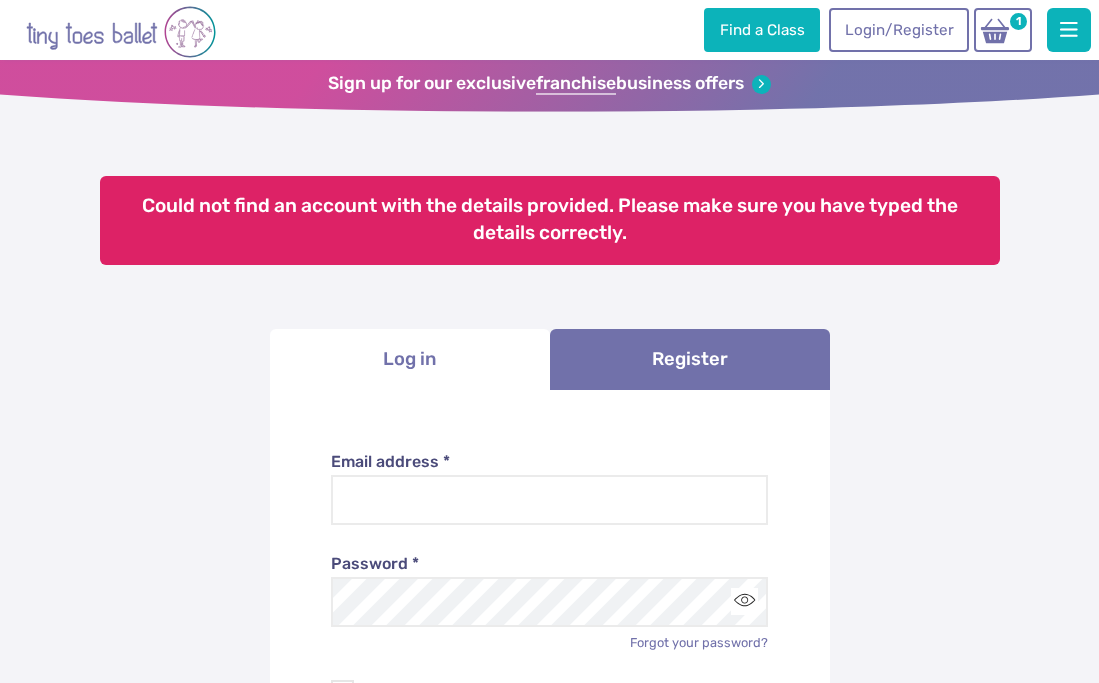 scroll, scrollTop: 0, scrollLeft: 0, axis: both 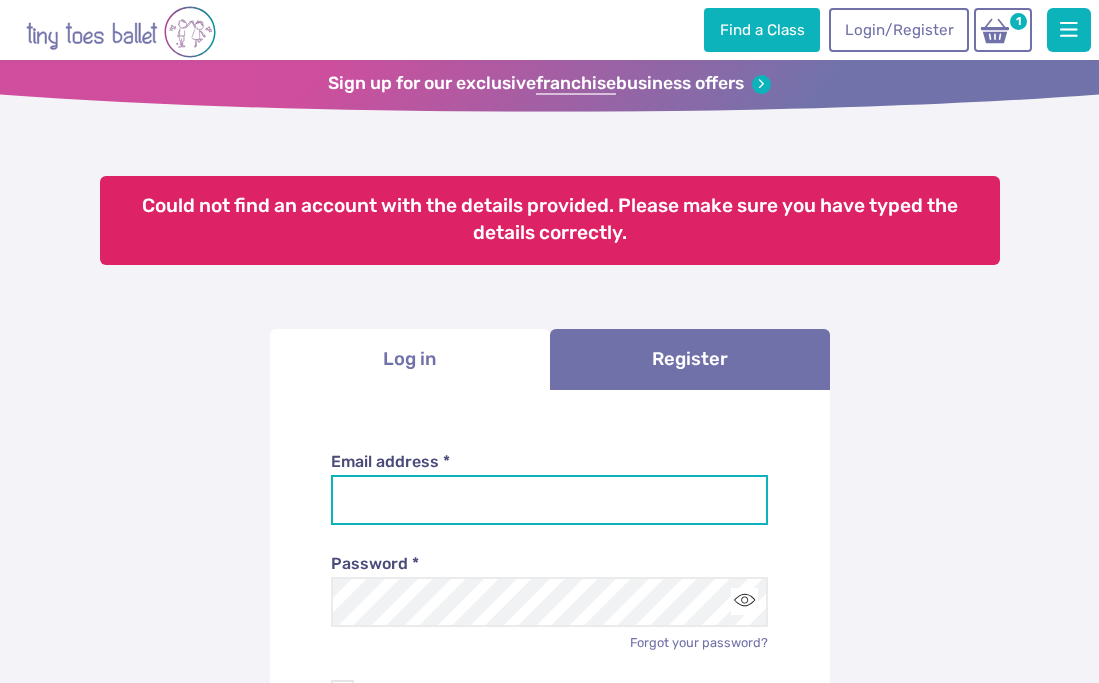 click on "Email address *" at bounding box center (549, 500) 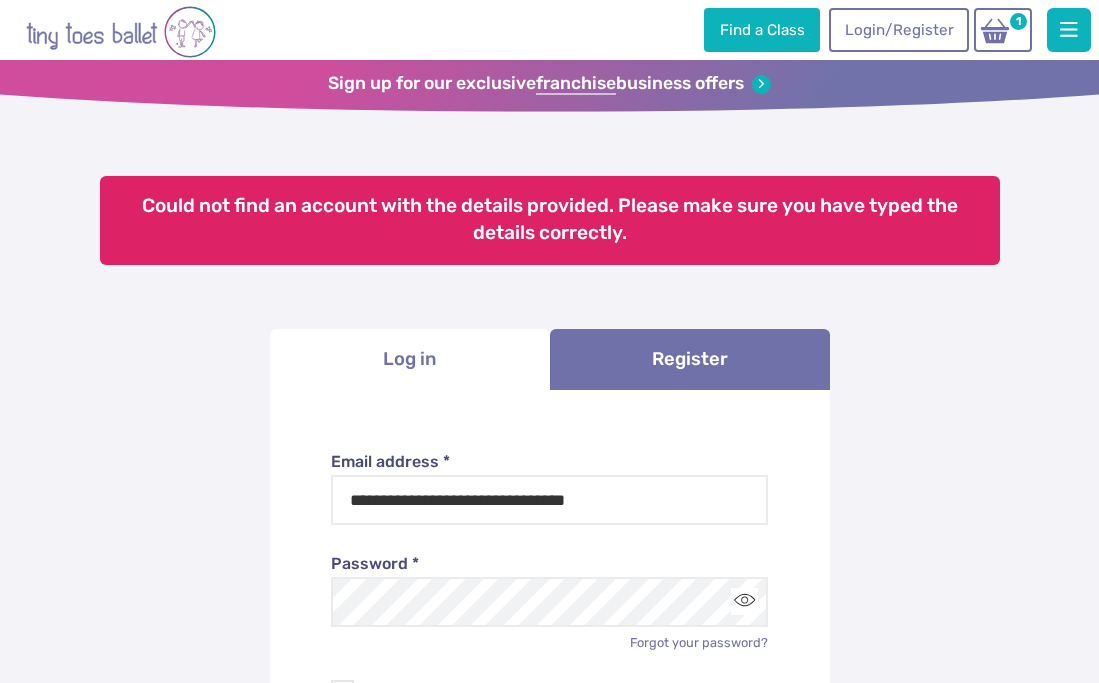 click on "**********" at bounding box center (550, 659) 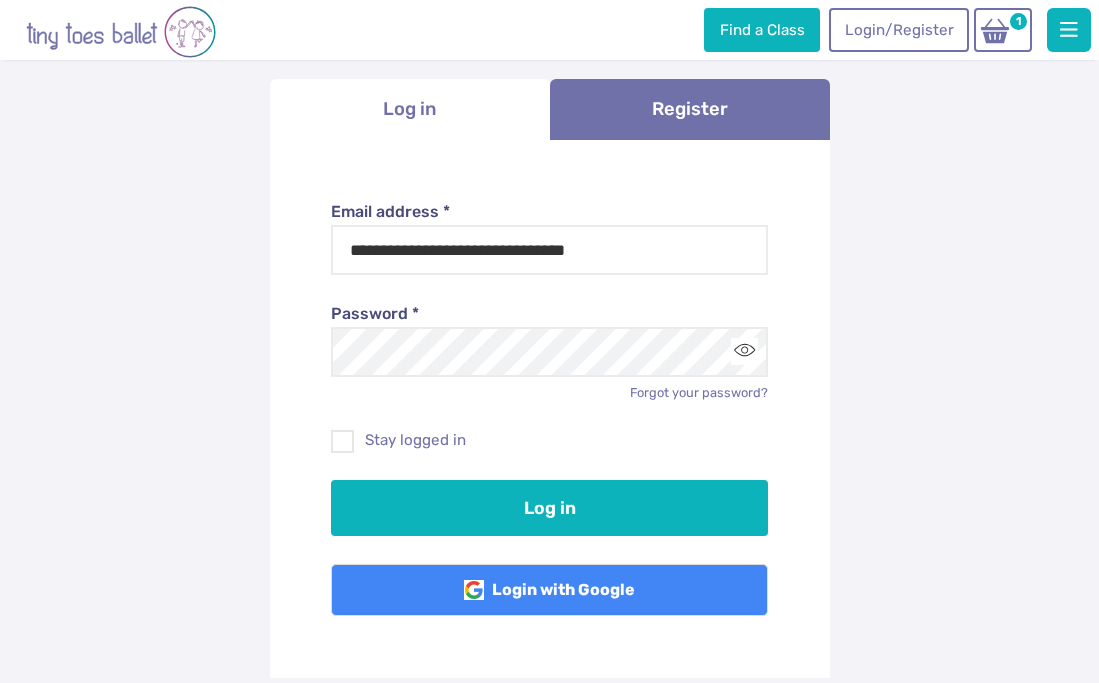 scroll, scrollTop: 280, scrollLeft: 0, axis: vertical 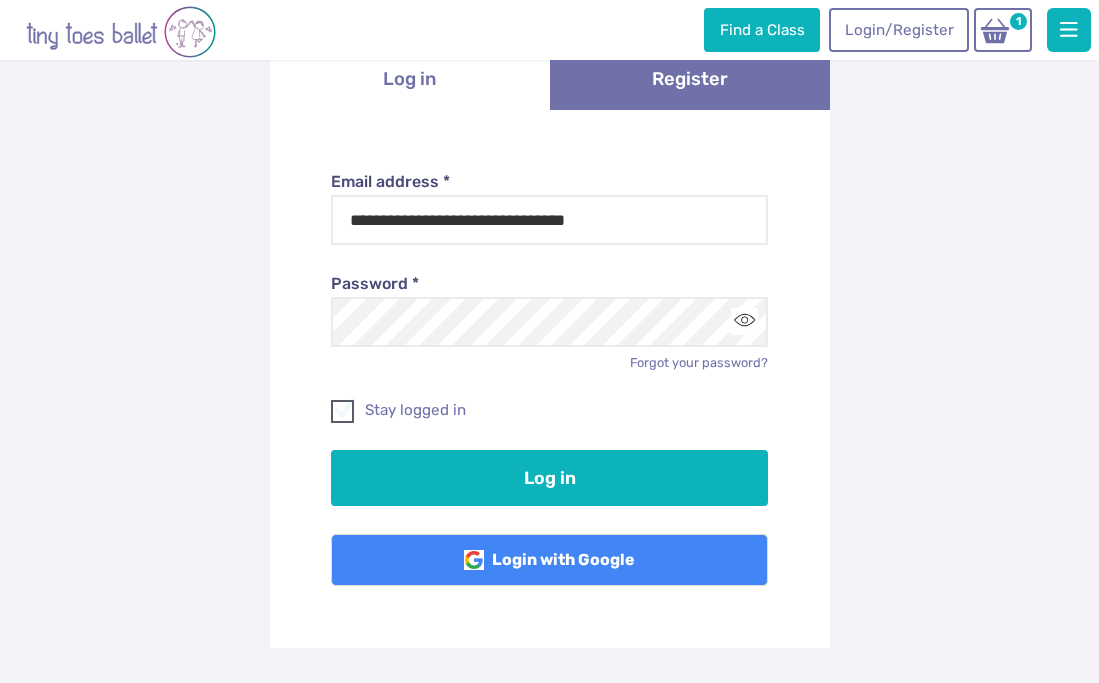 click at bounding box center [343, 415] 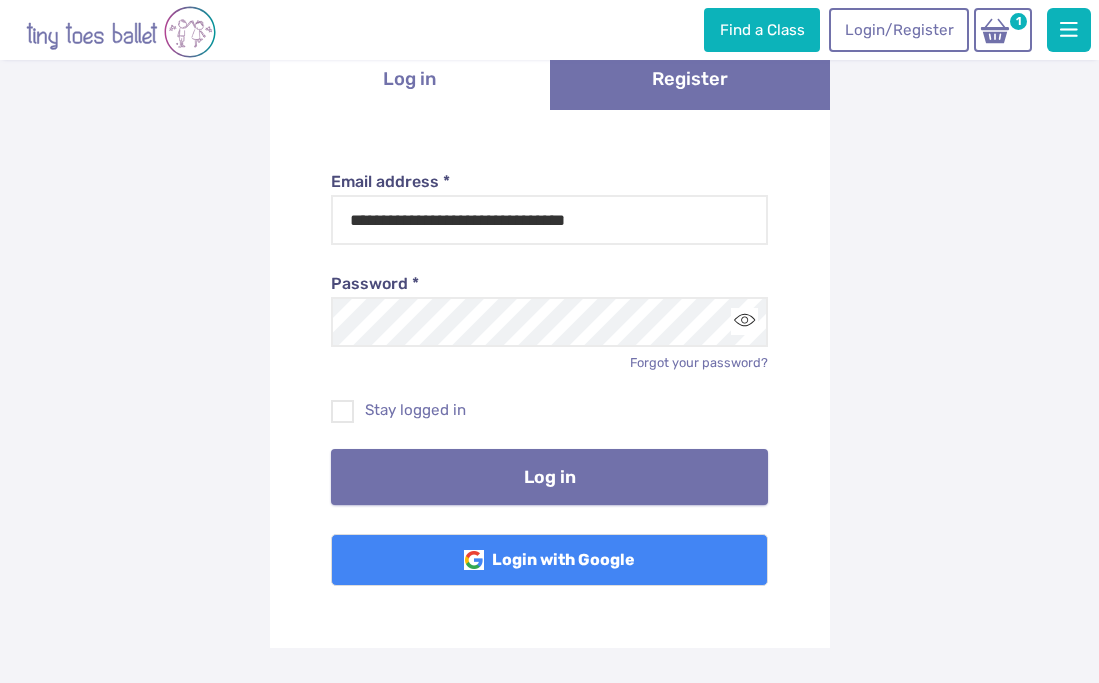 click on "Log in" at bounding box center (549, 477) 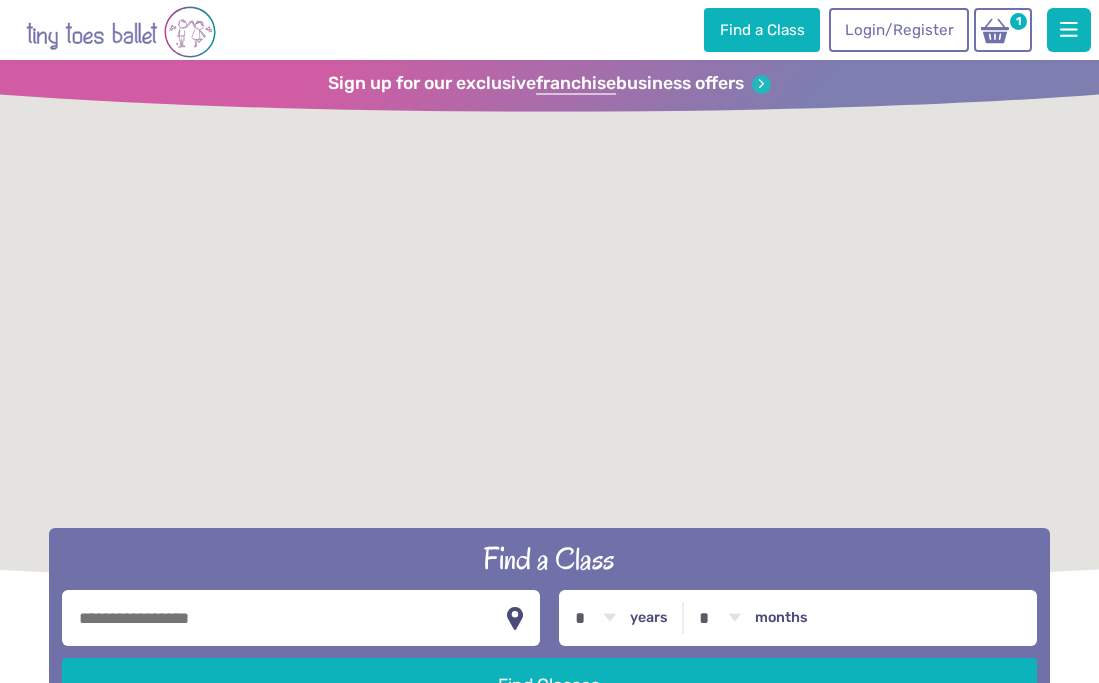 scroll, scrollTop: 0, scrollLeft: 0, axis: both 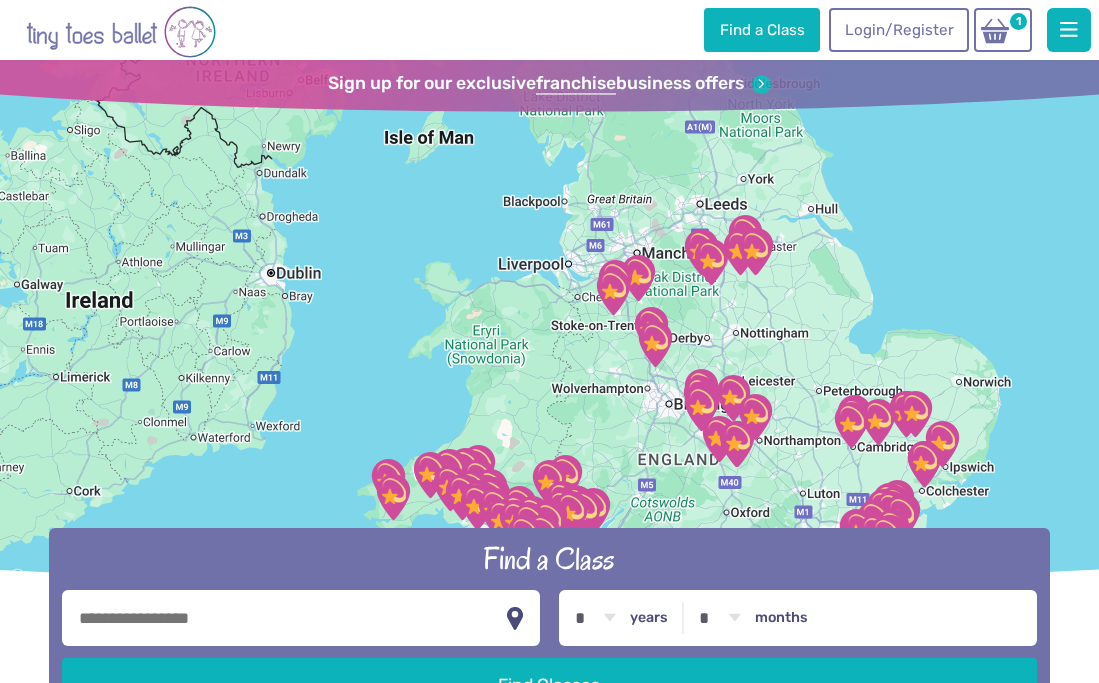 click at bounding box center [300, 618] 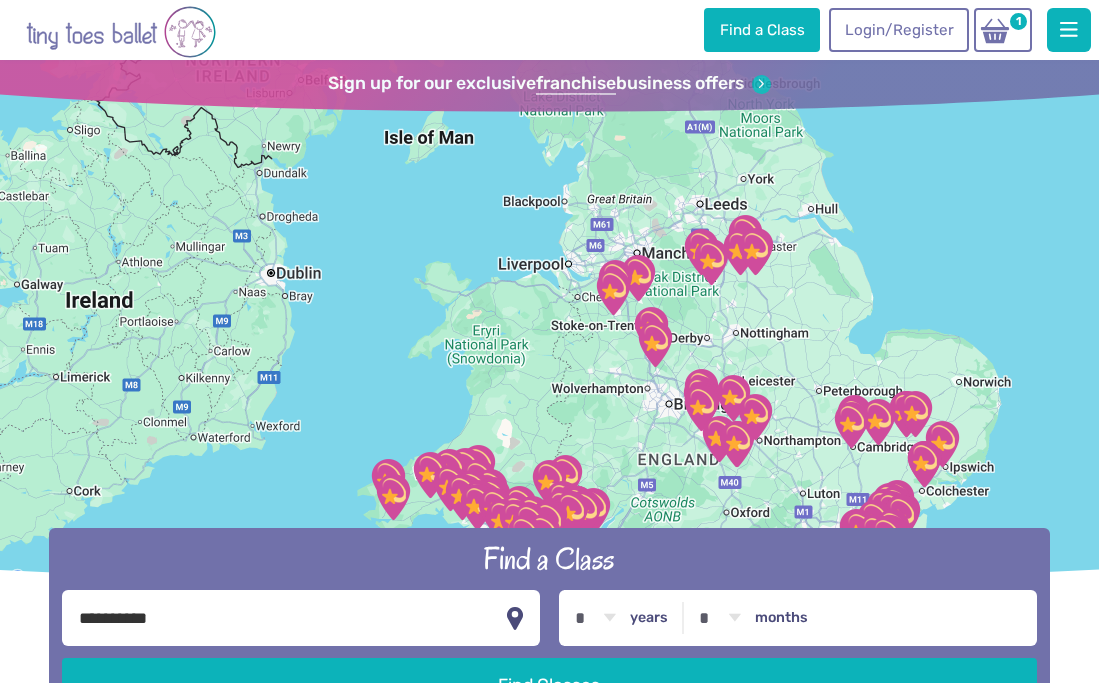 click on "years" at bounding box center (649, 618) 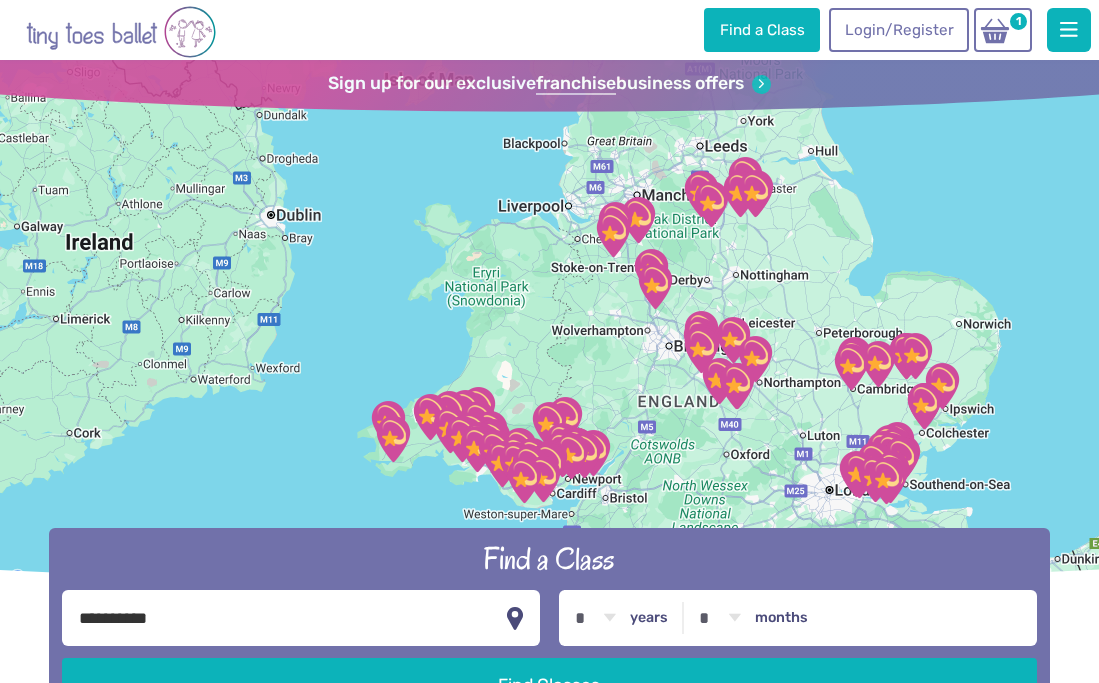 click on "Find a Class" at bounding box center (549, 559) 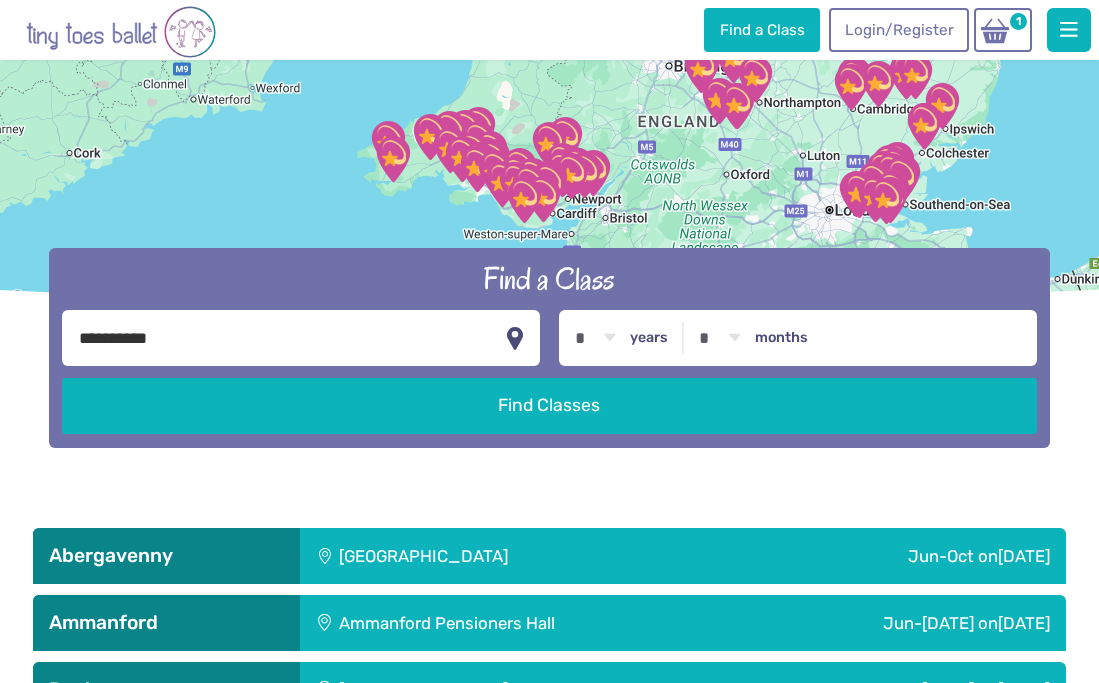 scroll, scrollTop: 320, scrollLeft: 0, axis: vertical 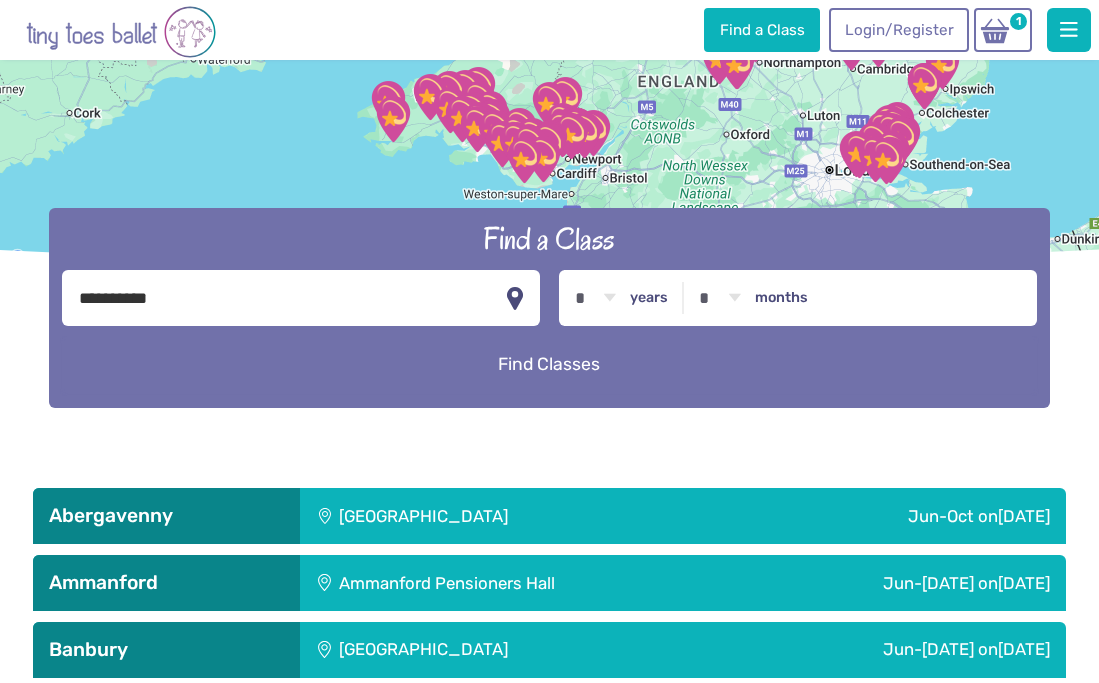 click on "Find Classes" at bounding box center (549, 365) 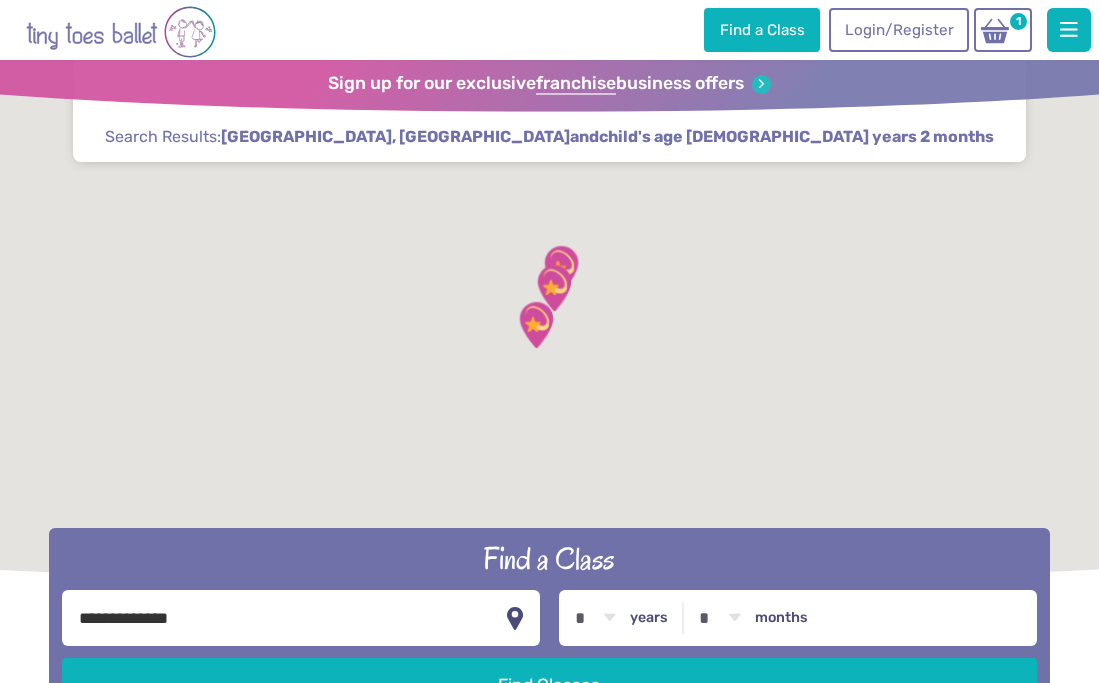 scroll, scrollTop: 0, scrollLeft: 0, axis: both 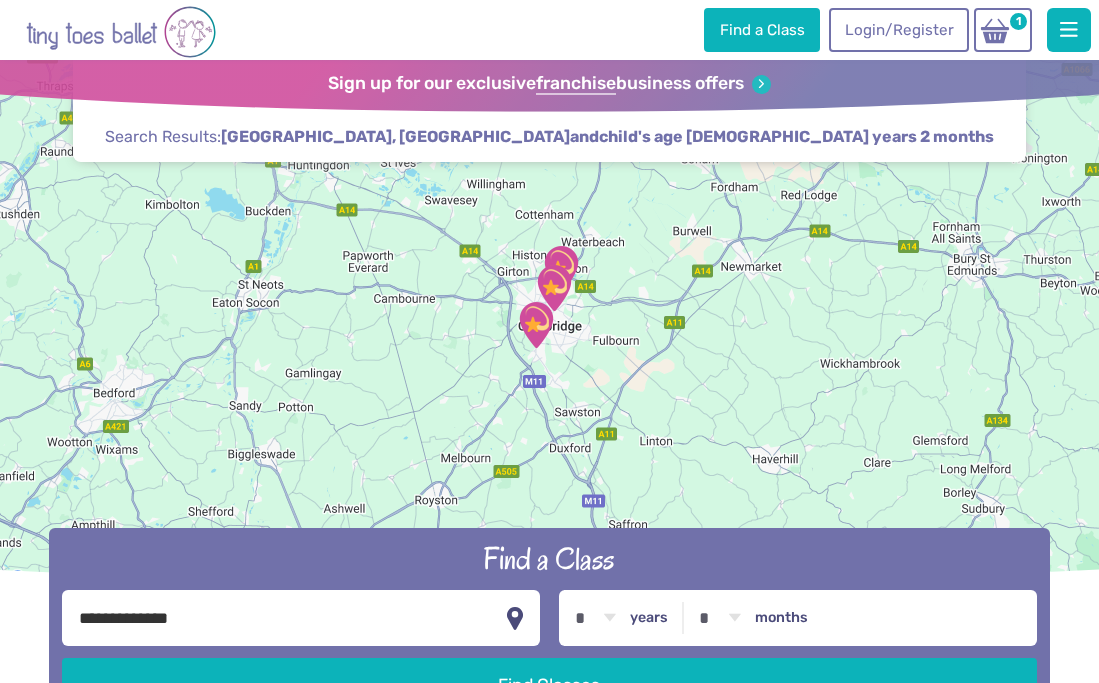 click on "Find a Class" at bounding box center (549, 559) 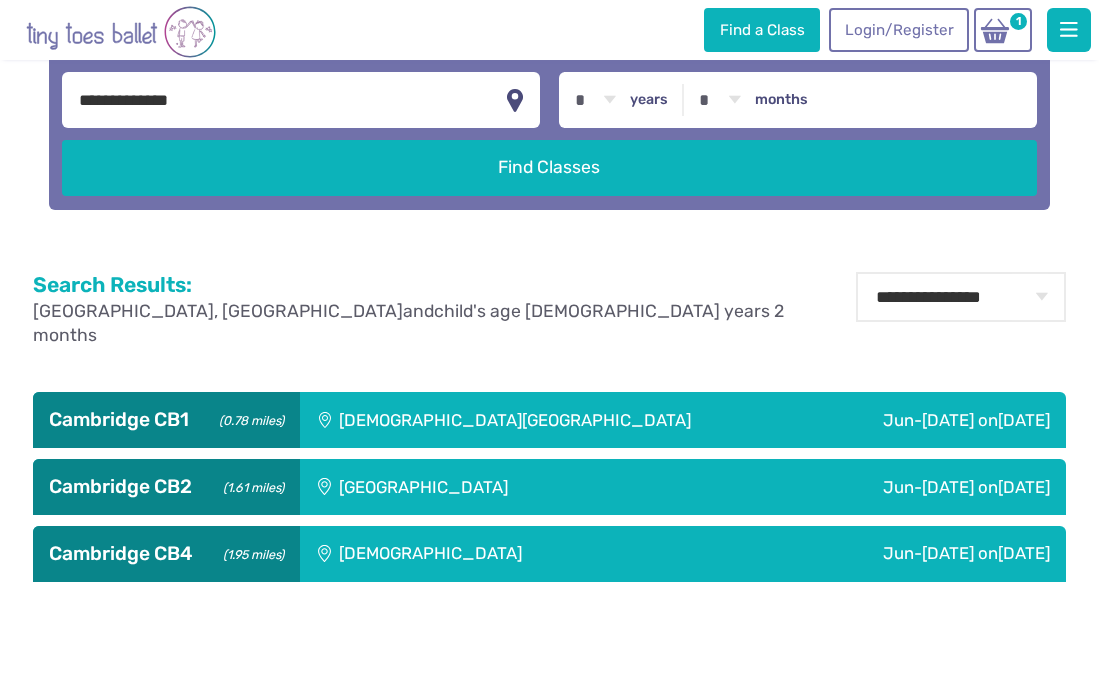 scroll, scrollTop: 520, scrollLeft: 0, axis: vertical 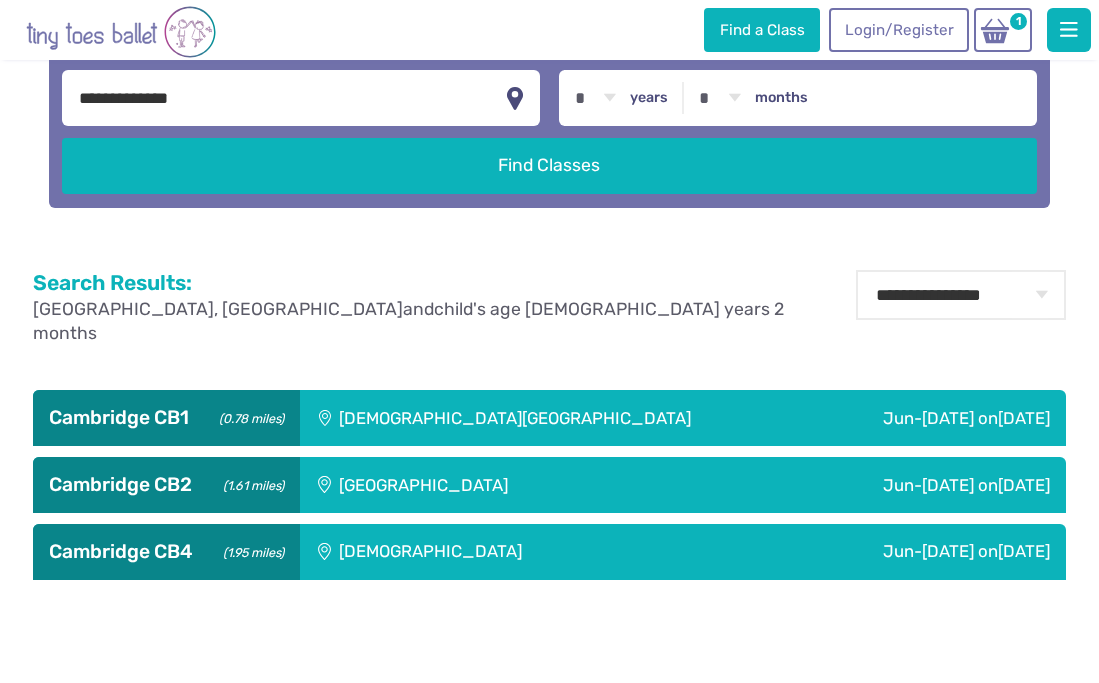 click on "Jun-[DATE] [DATE]" at bounding box center [885, 485] 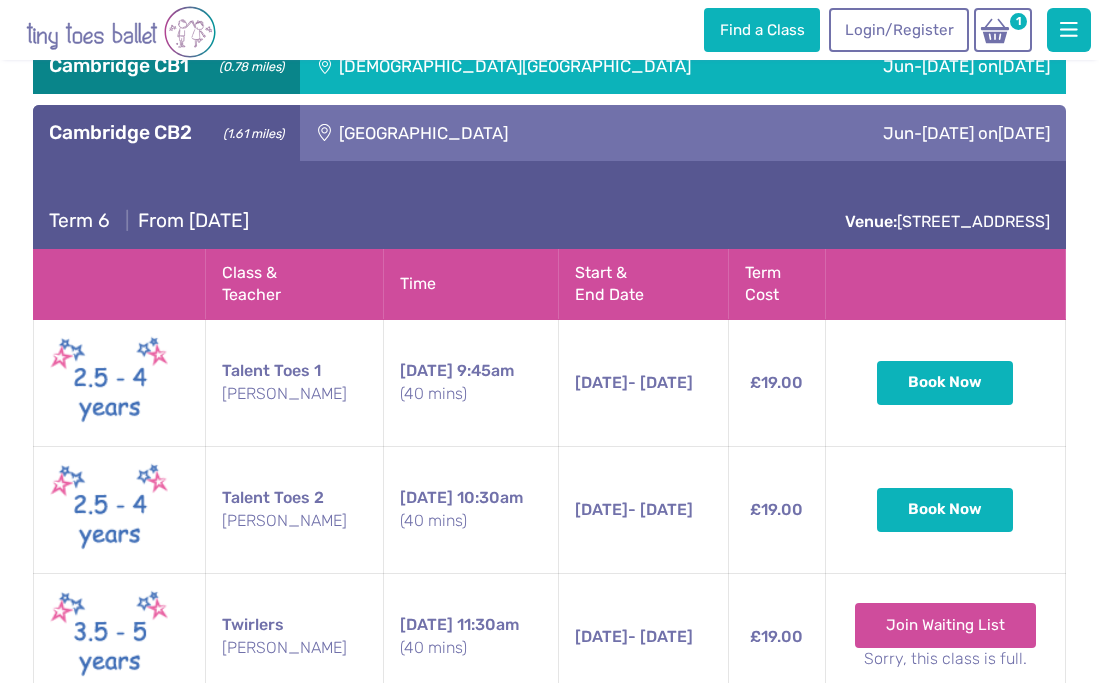 scroll, scrollTop: 880, scrollLeft: 0, axis: vertical 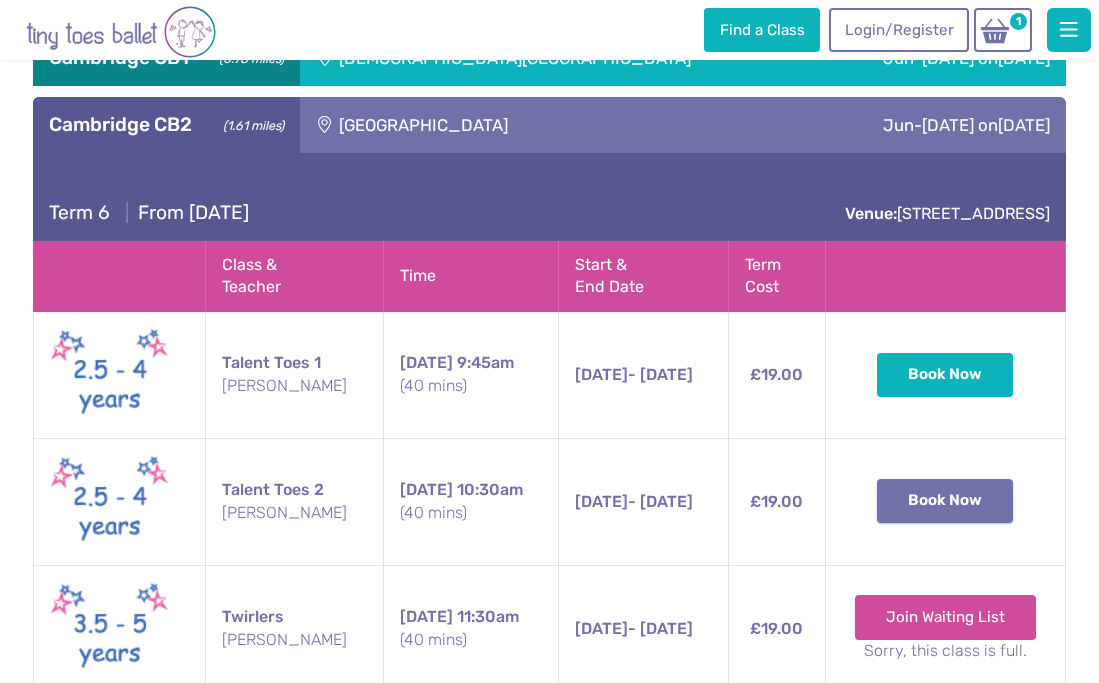 click on "Book Now" at bounding box center (945, 501) 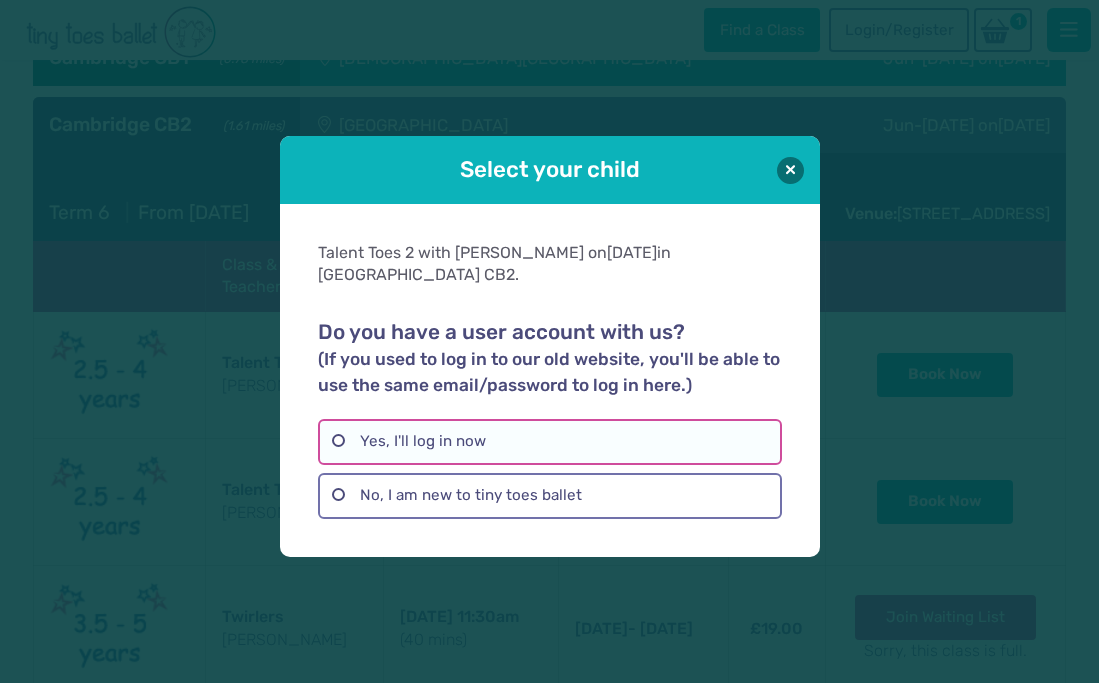 click on "Yes, I'll log in now" at bounding box center [550, 442] 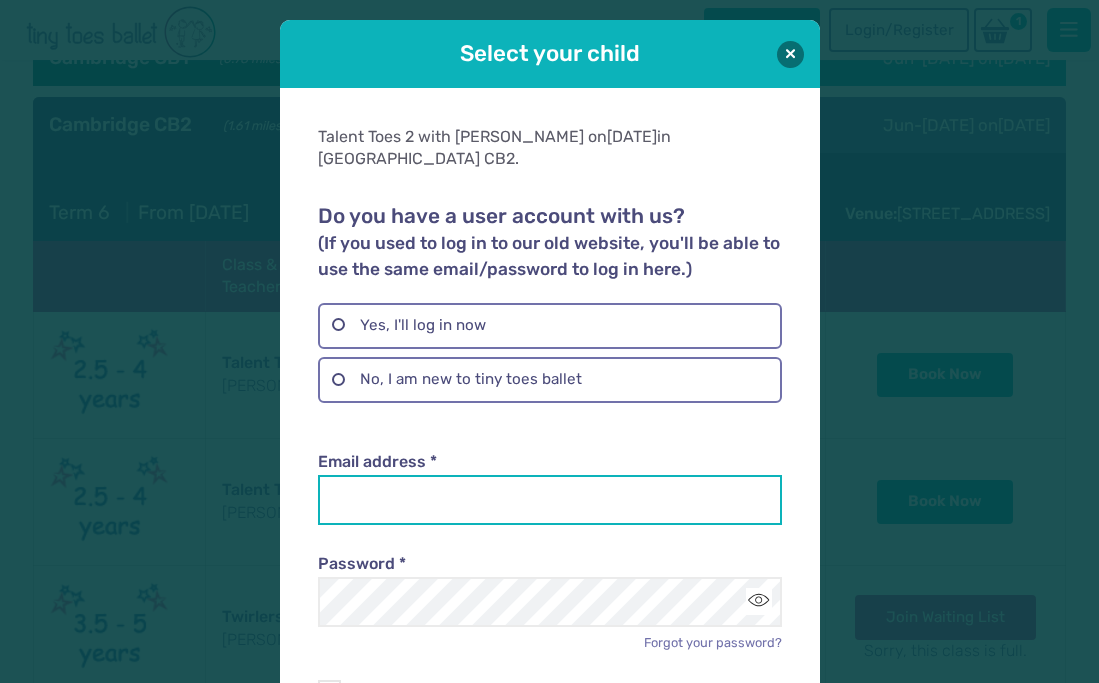 click on "Email address *" at bounding box center (550, 500) 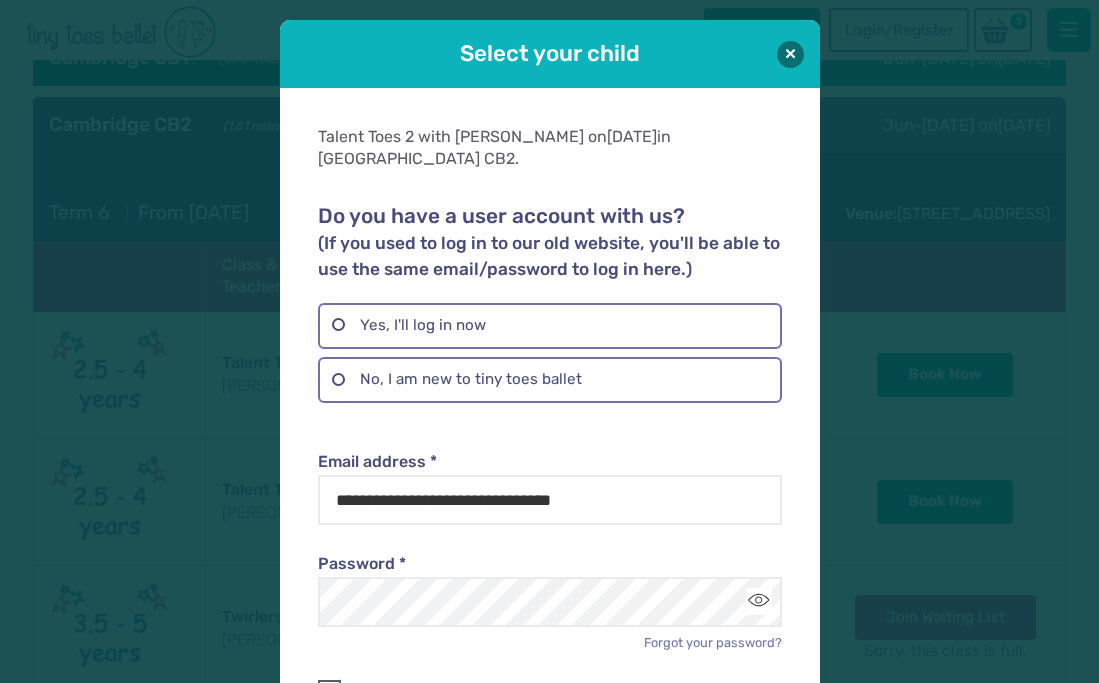 click on "Stay logged in" at bounding box center (550, 690) 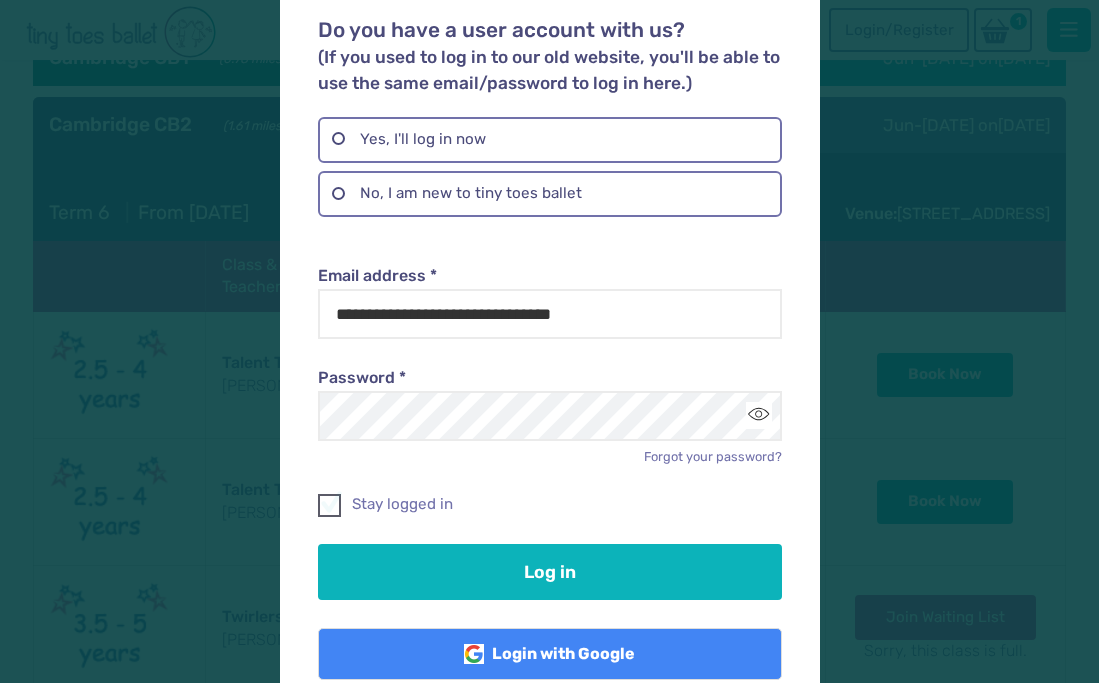scroll, scrollTop: 200, scrollLeft: 0, axis: vertical 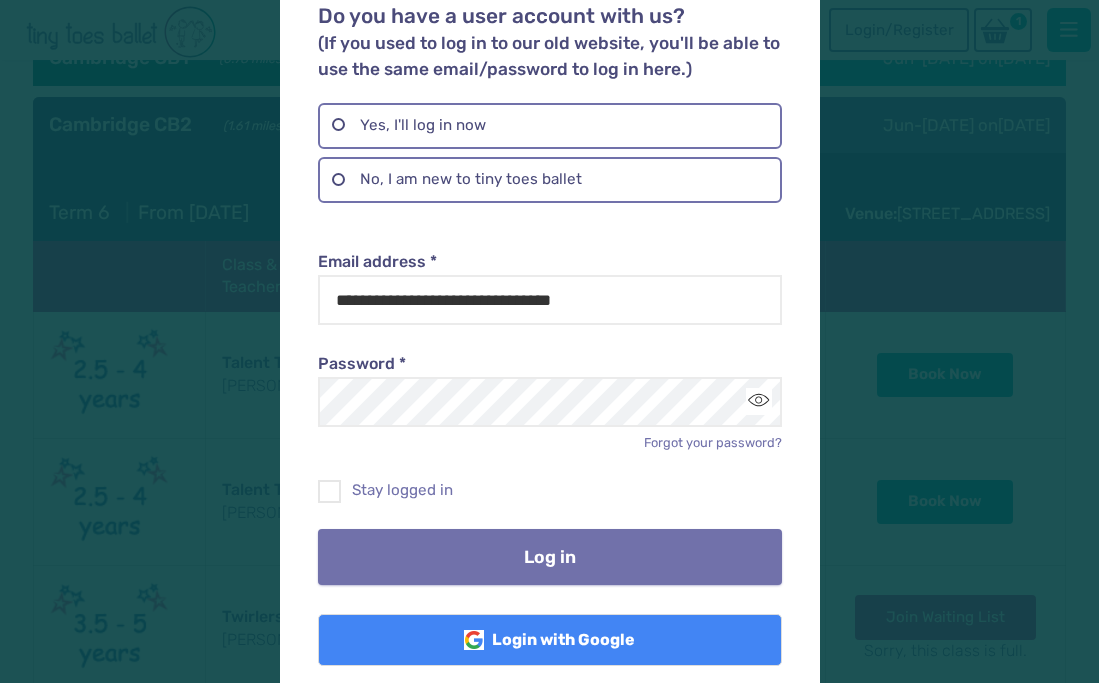 click on "Log in" at bounding box center [550, 557] 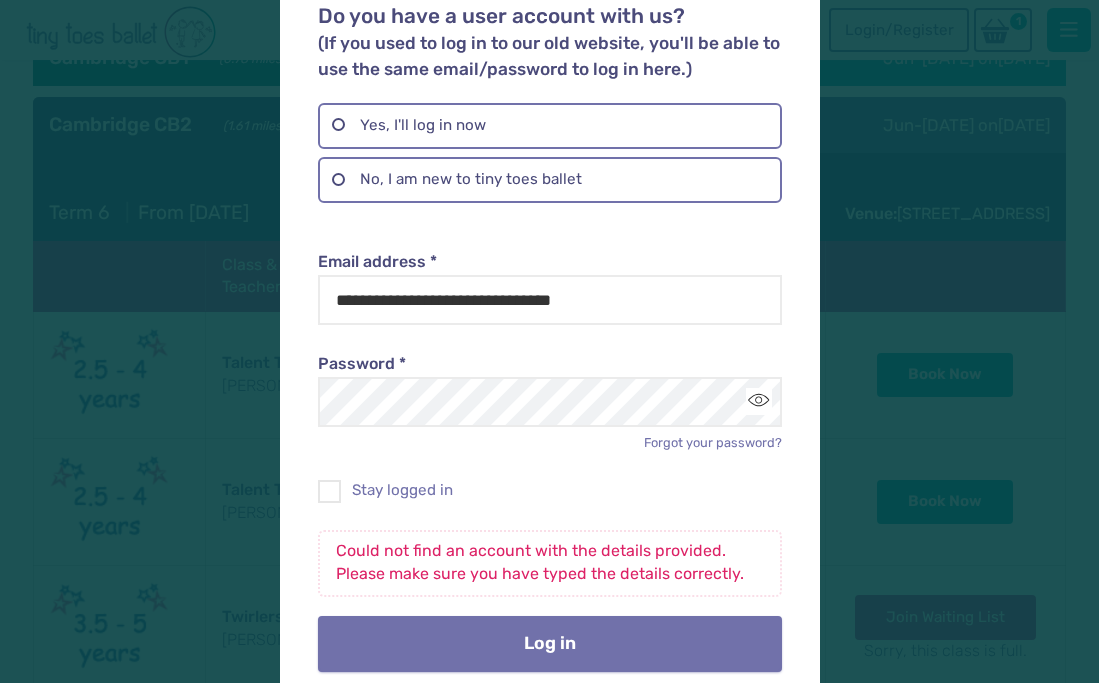 click on "Log in" at bounding box center (550, 644) 